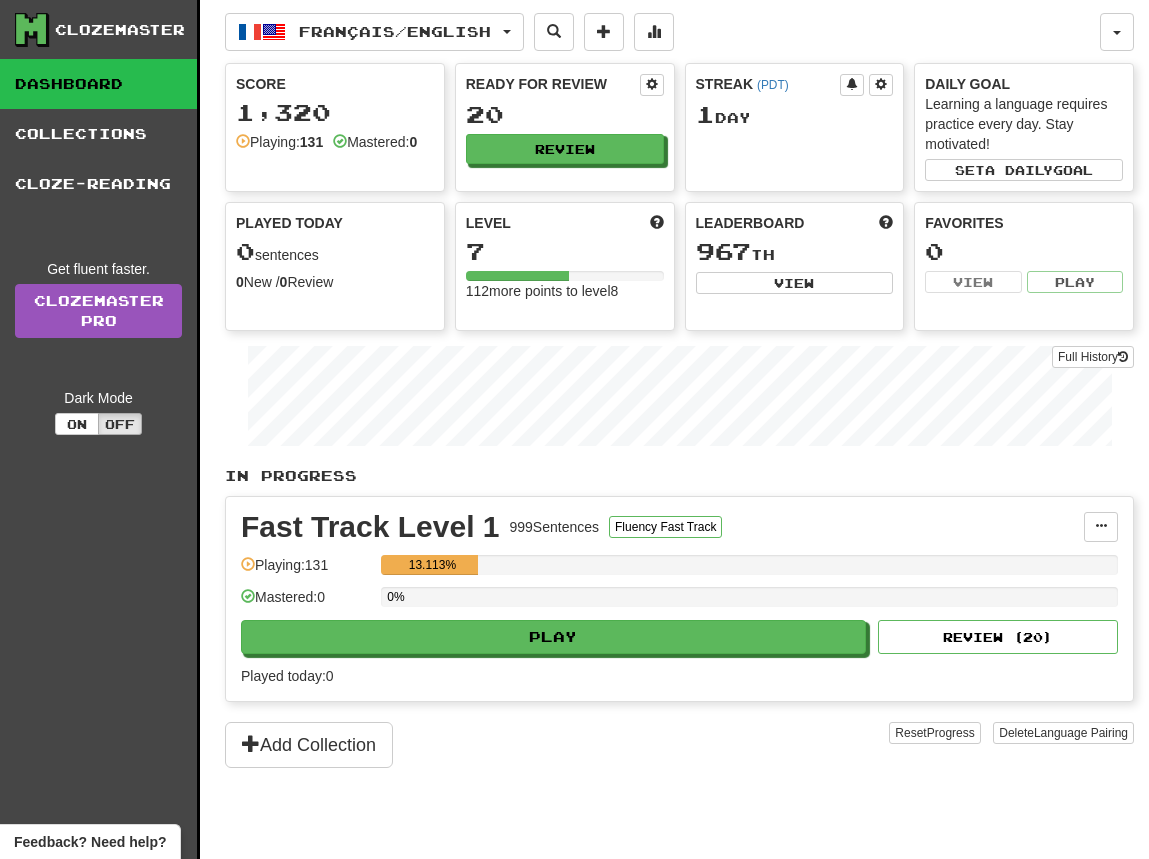 scroll, scrollTop: 0, scrollLeft: 0, axis: both 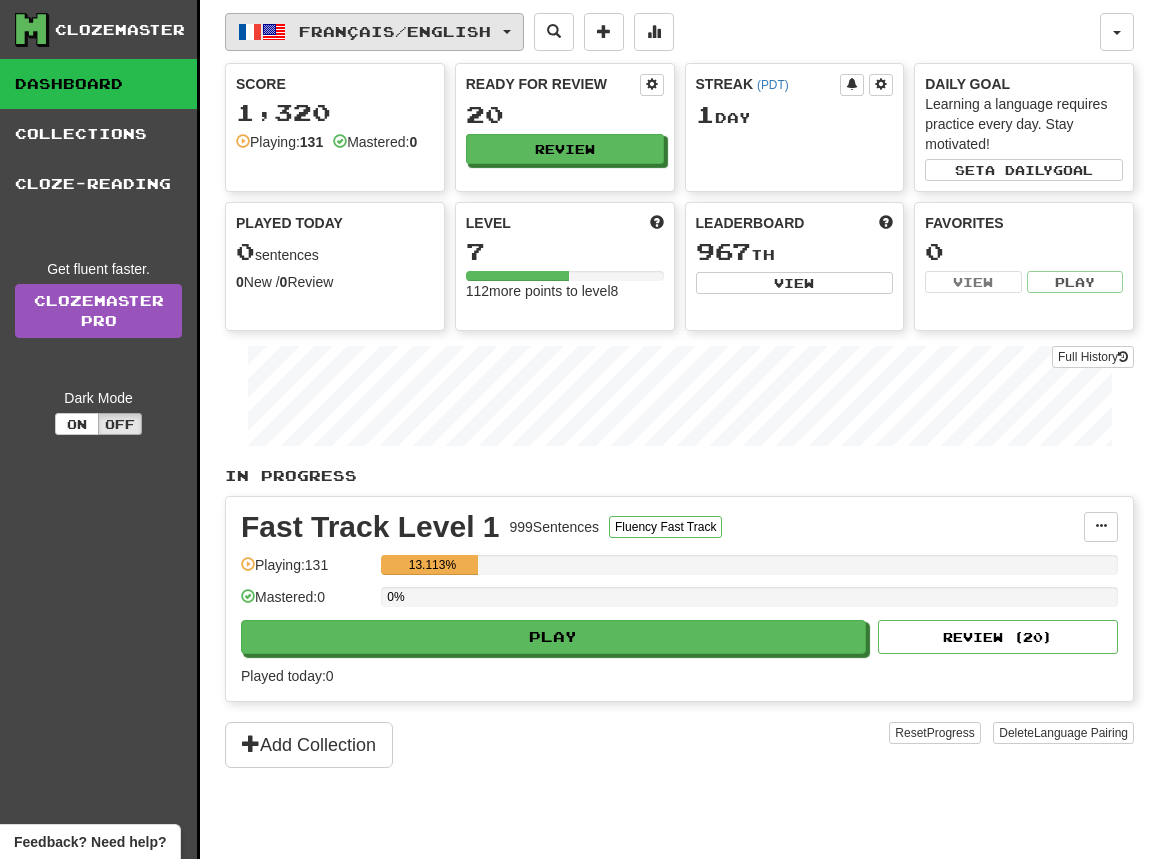 click on "Français  /  English" at bounding box center [374, 32] 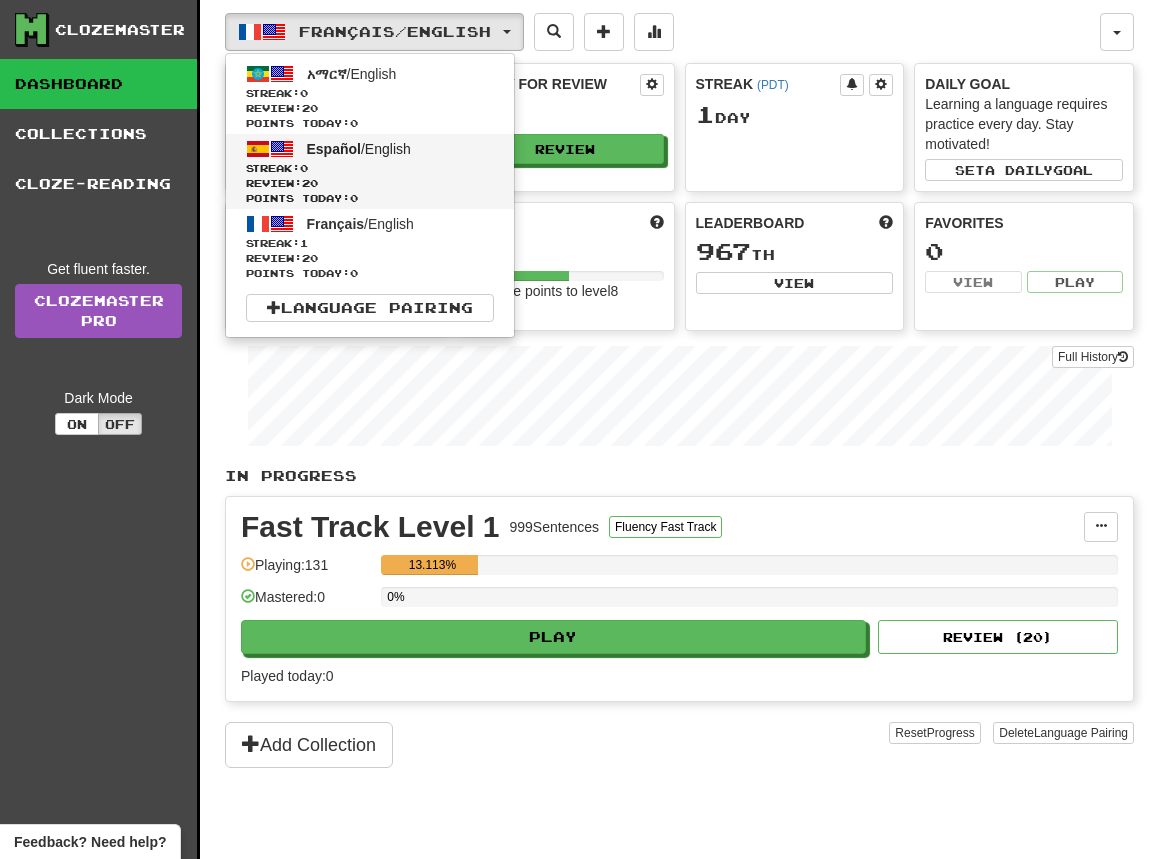 click on "Streak:  0" at bounding box center [370, 168] 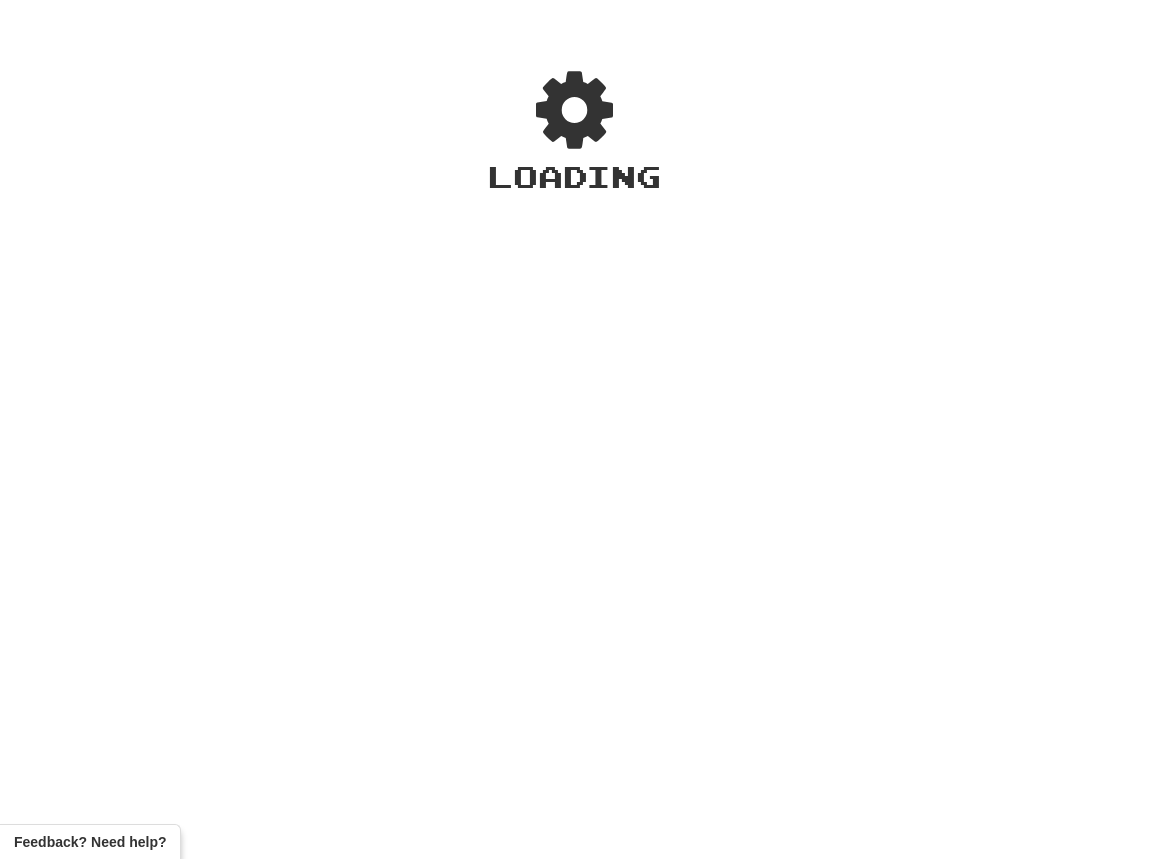 scroll, scrollTop: 0, scrollLeft: 0, axis: both 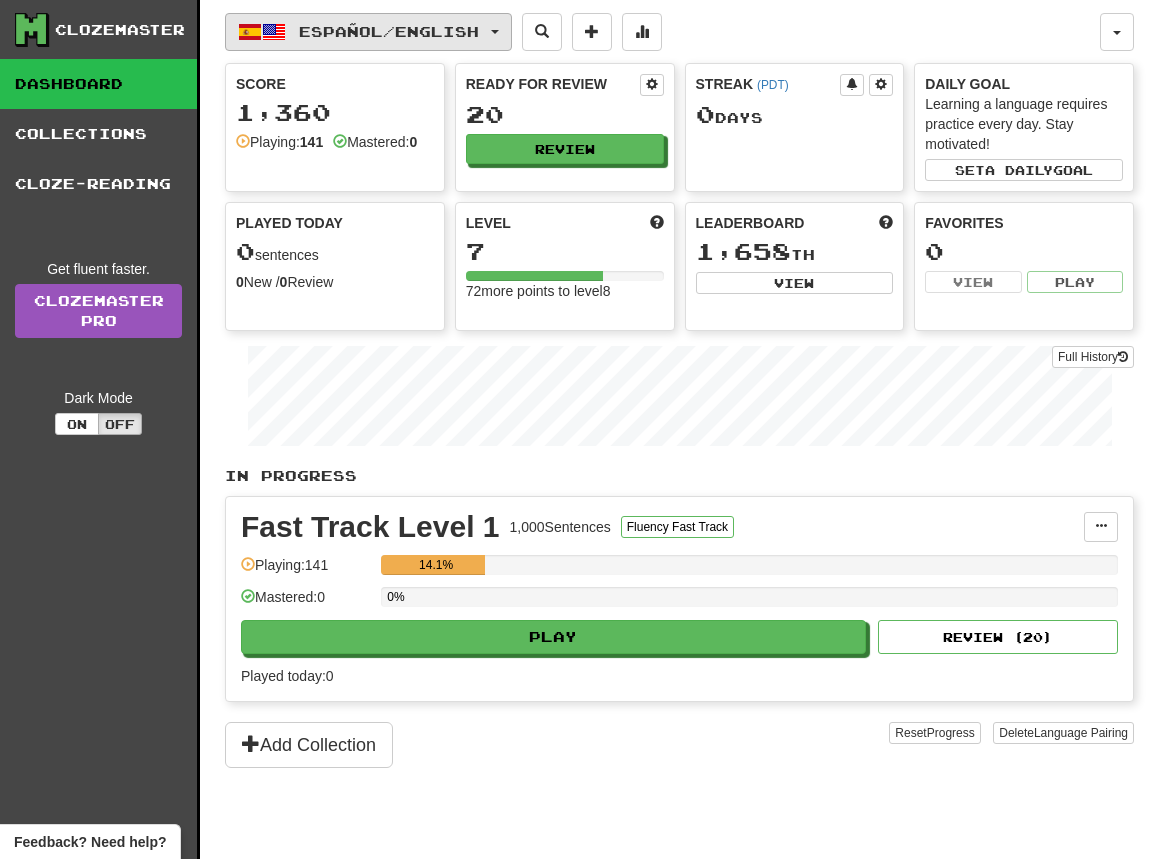 click on "Español  /  English" at bounding box center (368, 32) 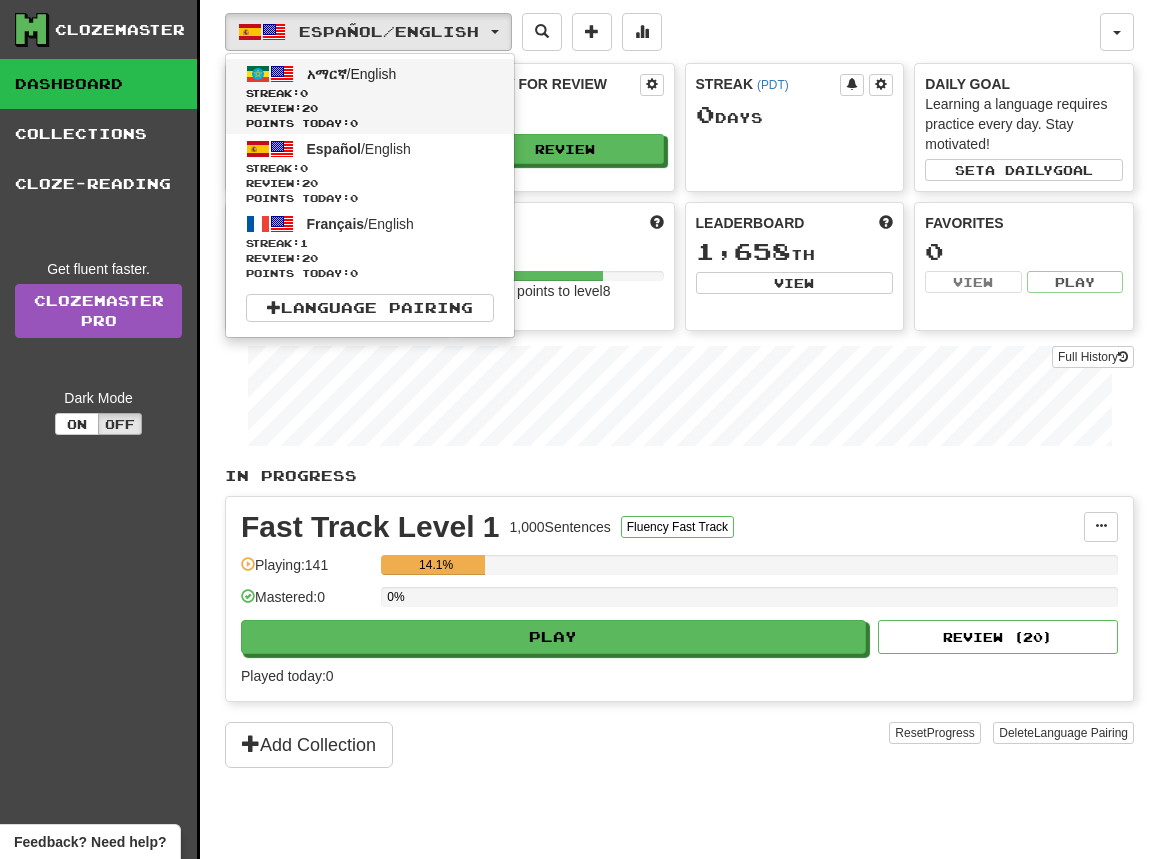 click on "Streak:  0" at bounding box center [370, 93] 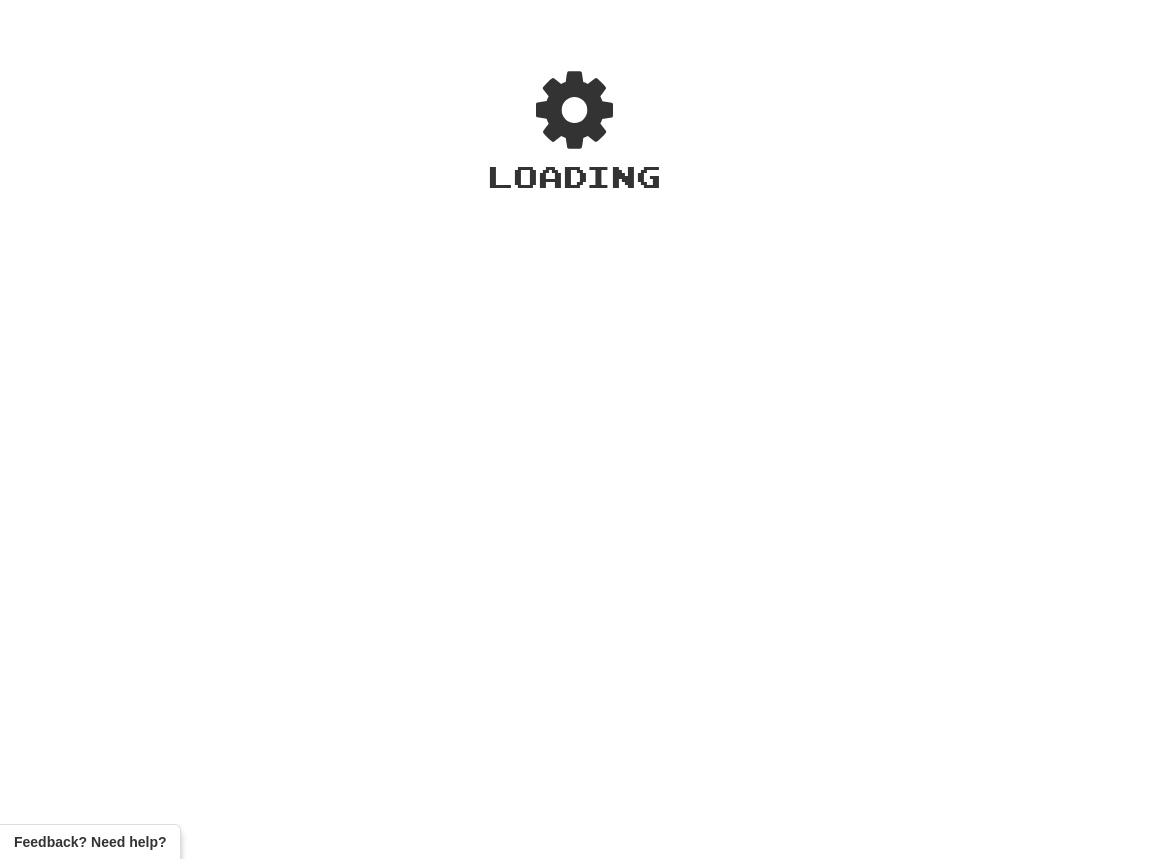 scroll, scrollTop: 0, scrollLeft: 0, axis: both 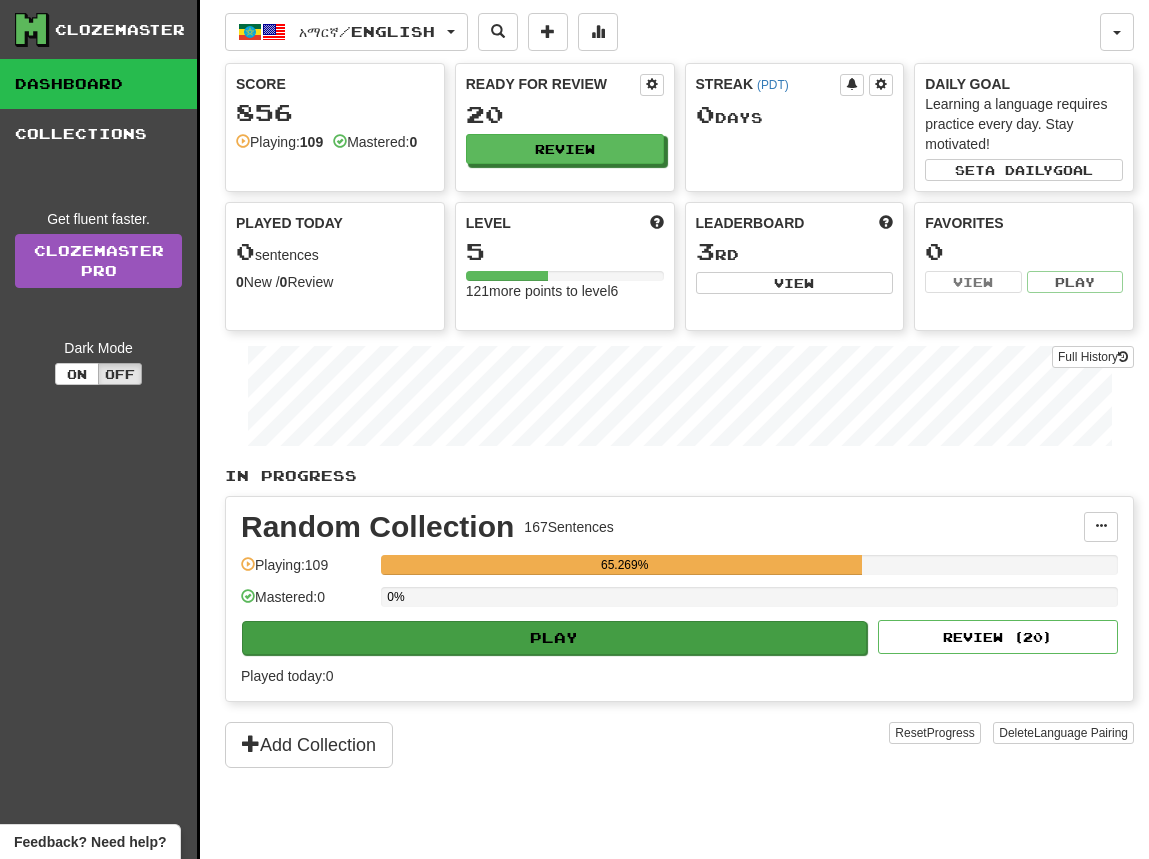 click on "Play" at bounding box center (554, 638) 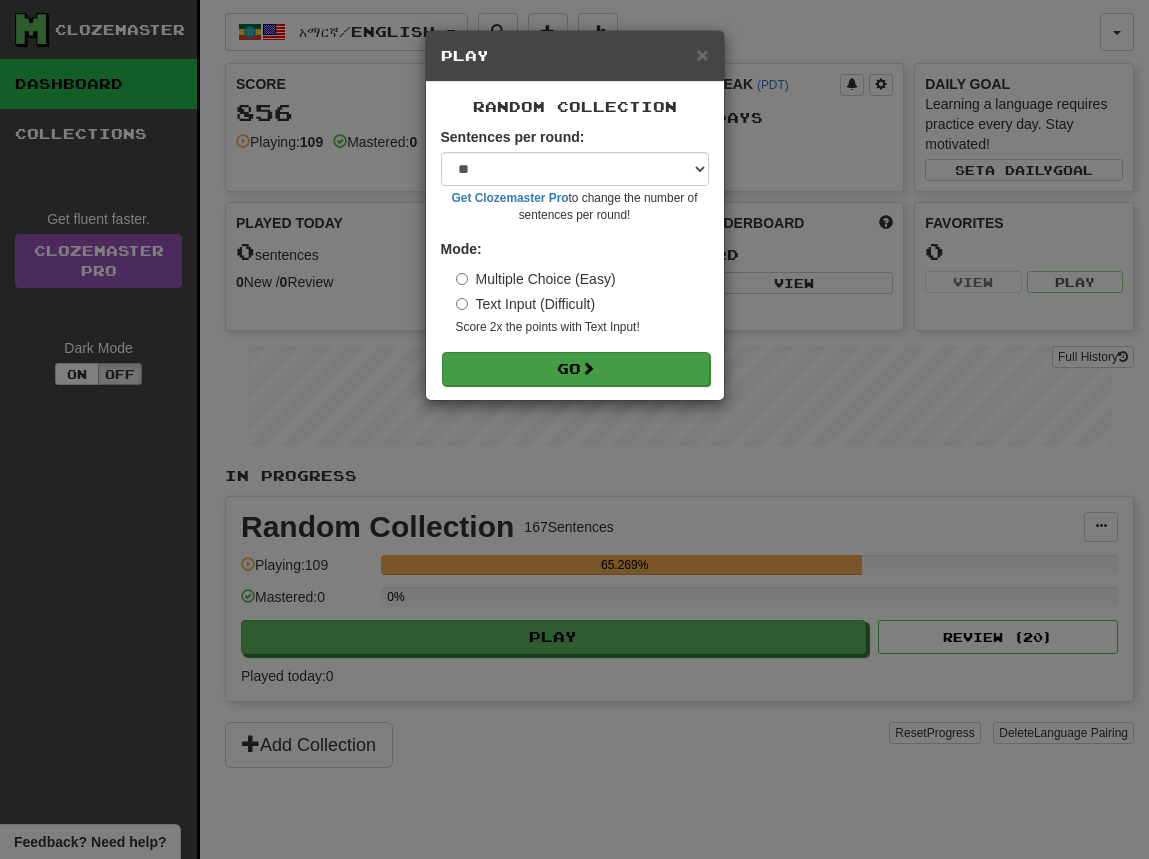 click on "Go" at bounding box center [576, 369] 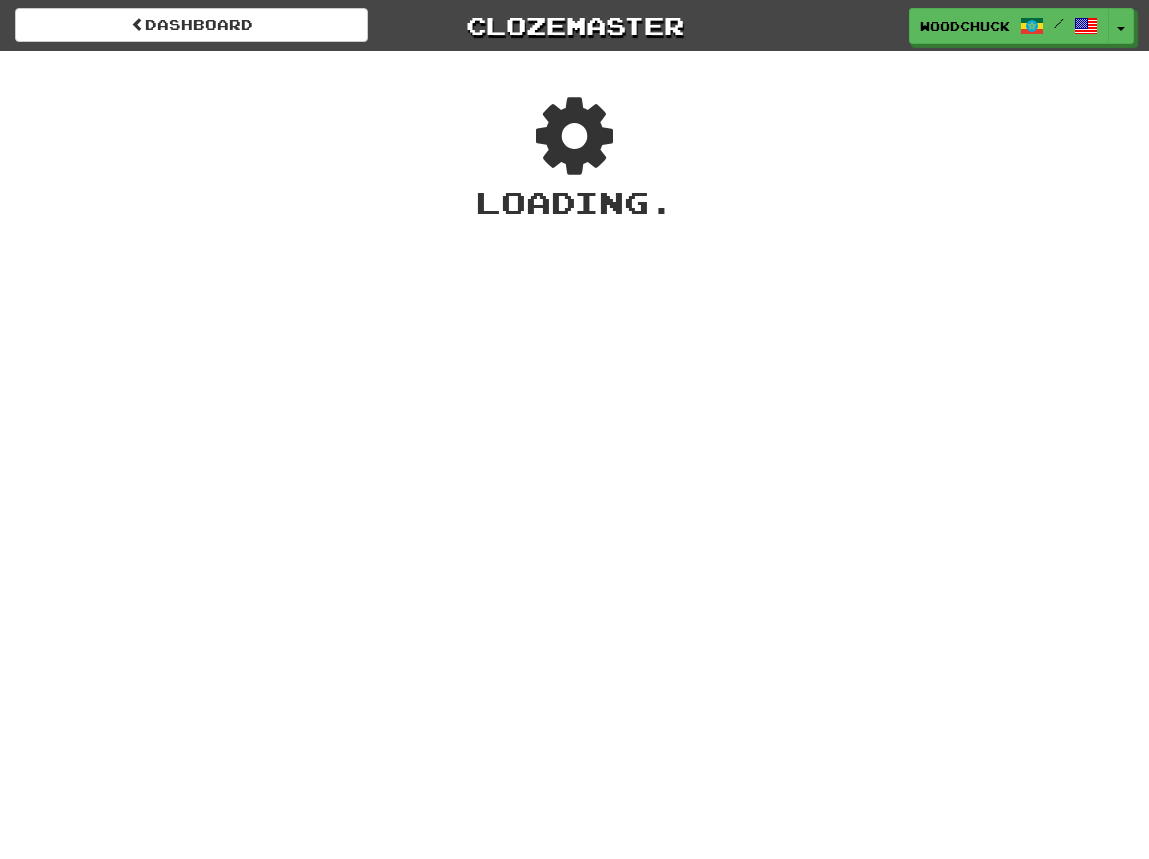 scroll, scrollTop: 0, scrollLeft: 0, axis: both 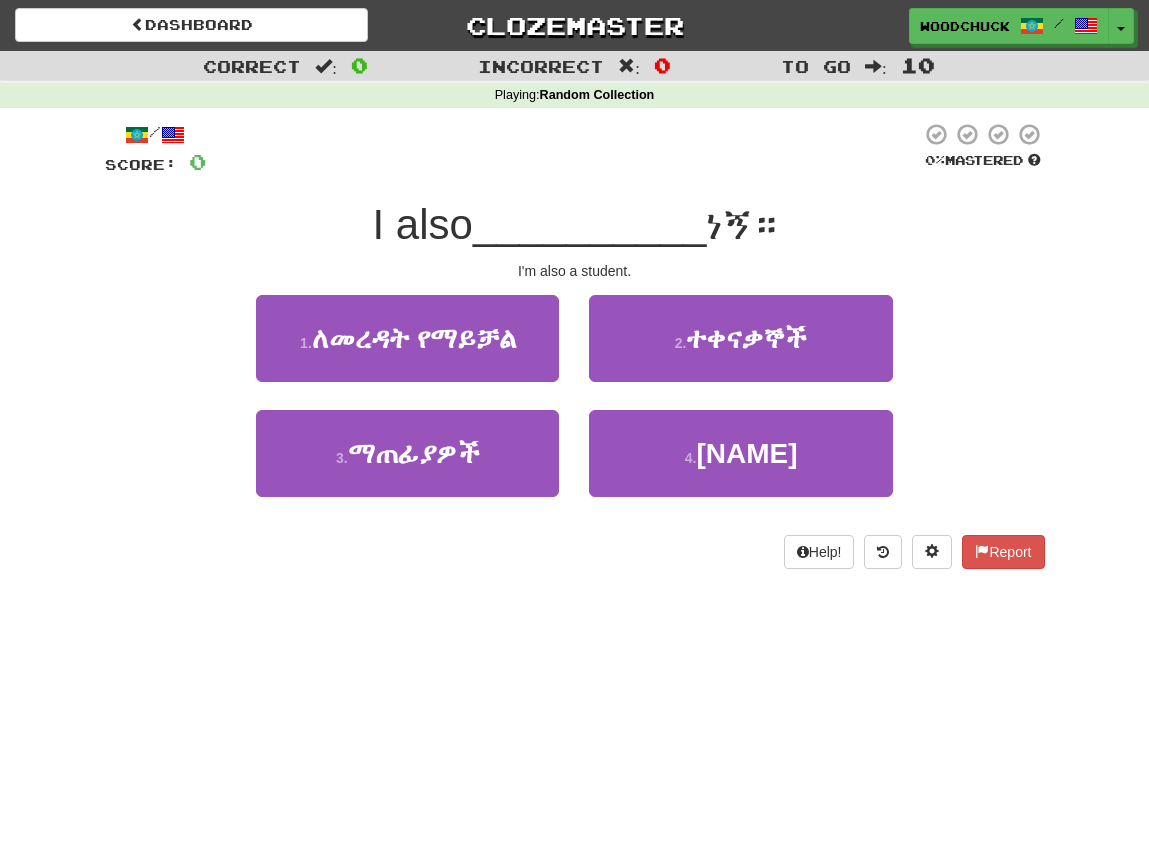 click on "4 .  [NAME]" at bounding box center [740, 467] 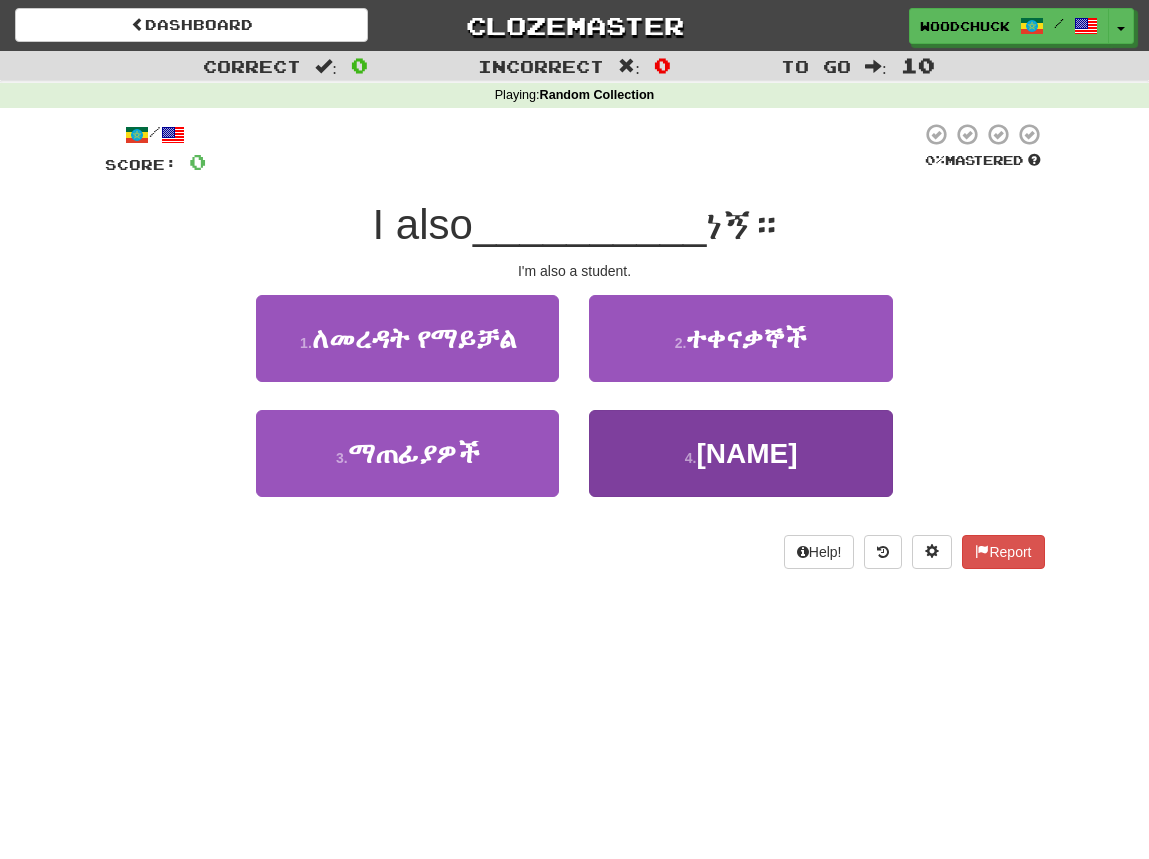 click on "[NAME]" at bounding box center [746, 453] 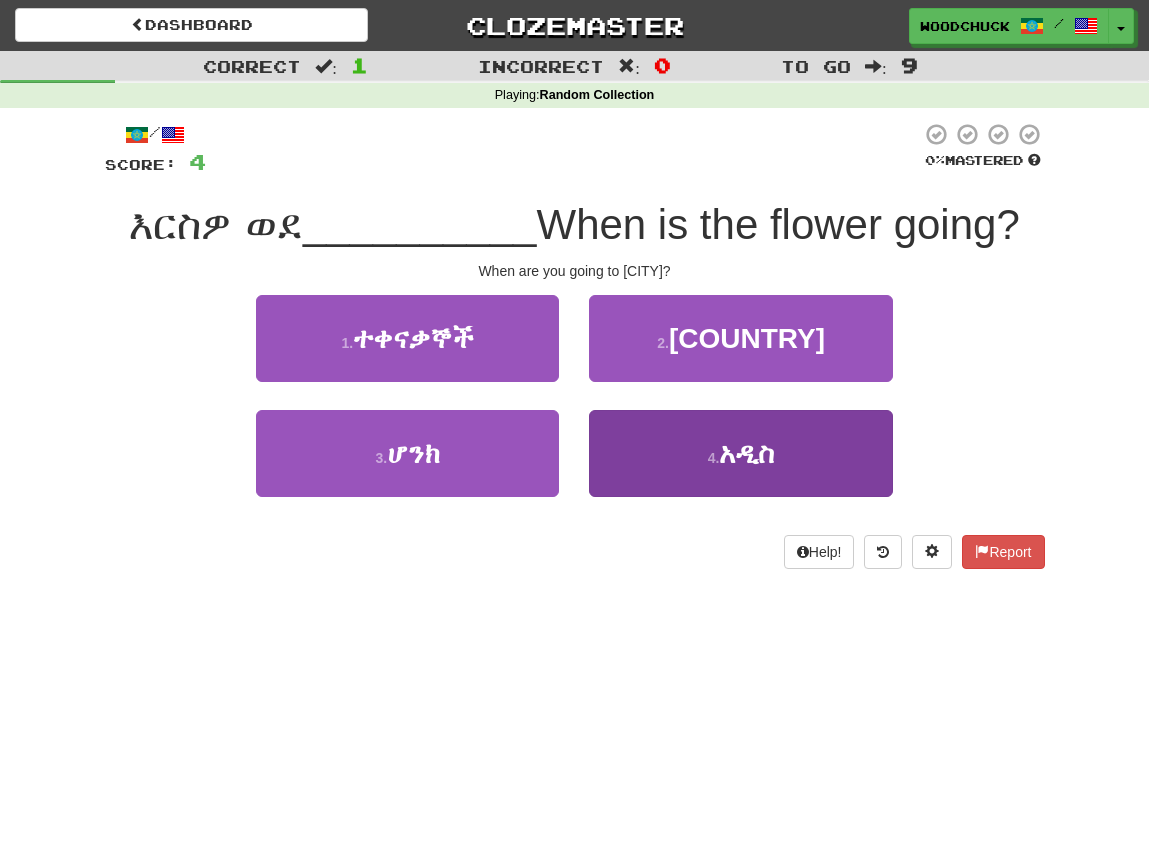click on "4 .  New" at bounding box center (740, 453) 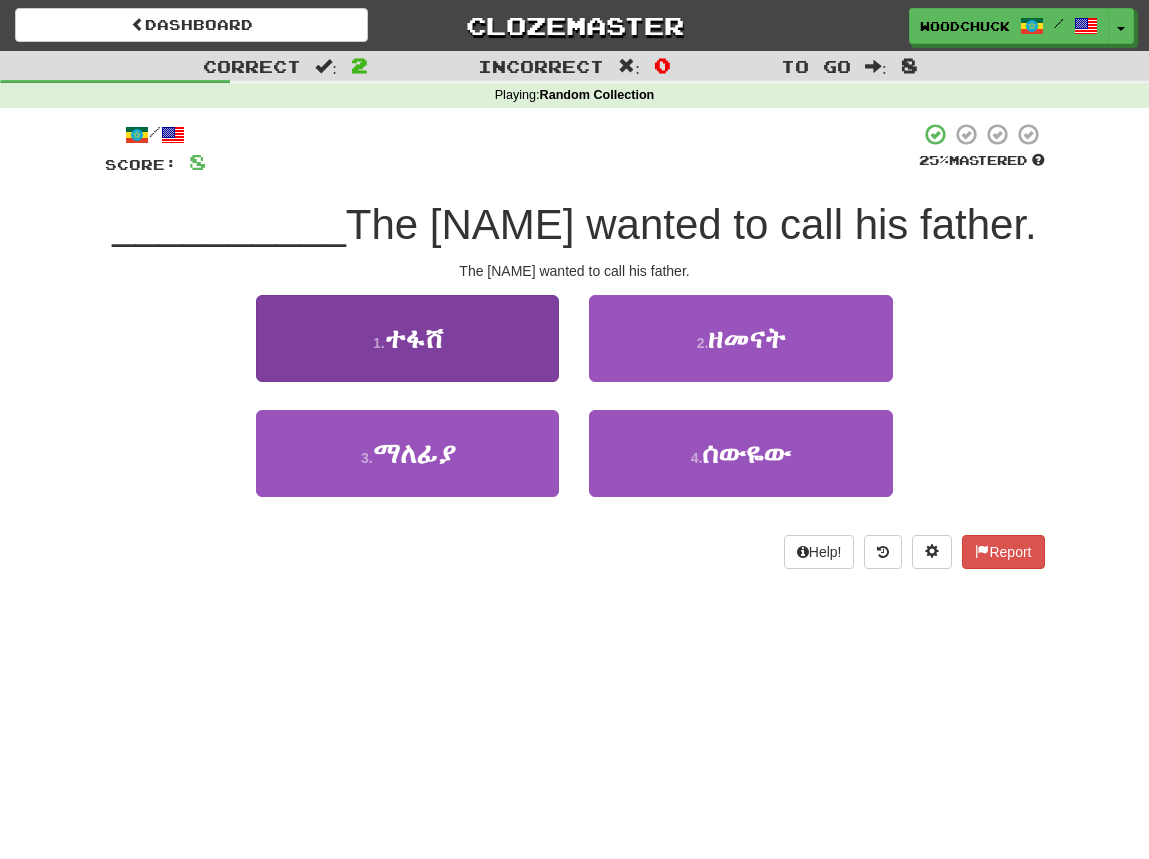 click on "1 .  ተፋሸ" at bounding box center (407, 338) 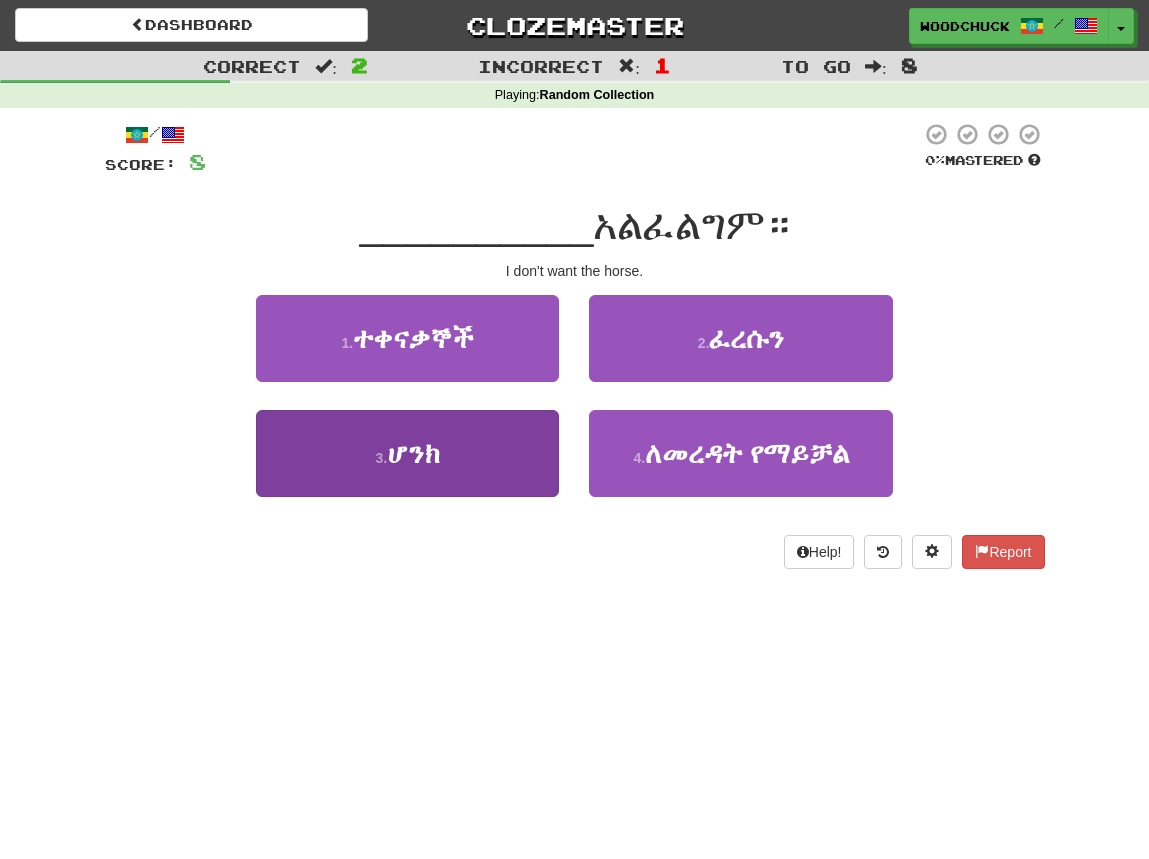 click on "3 .  ሆንክ" at bounding box center (407, 453) 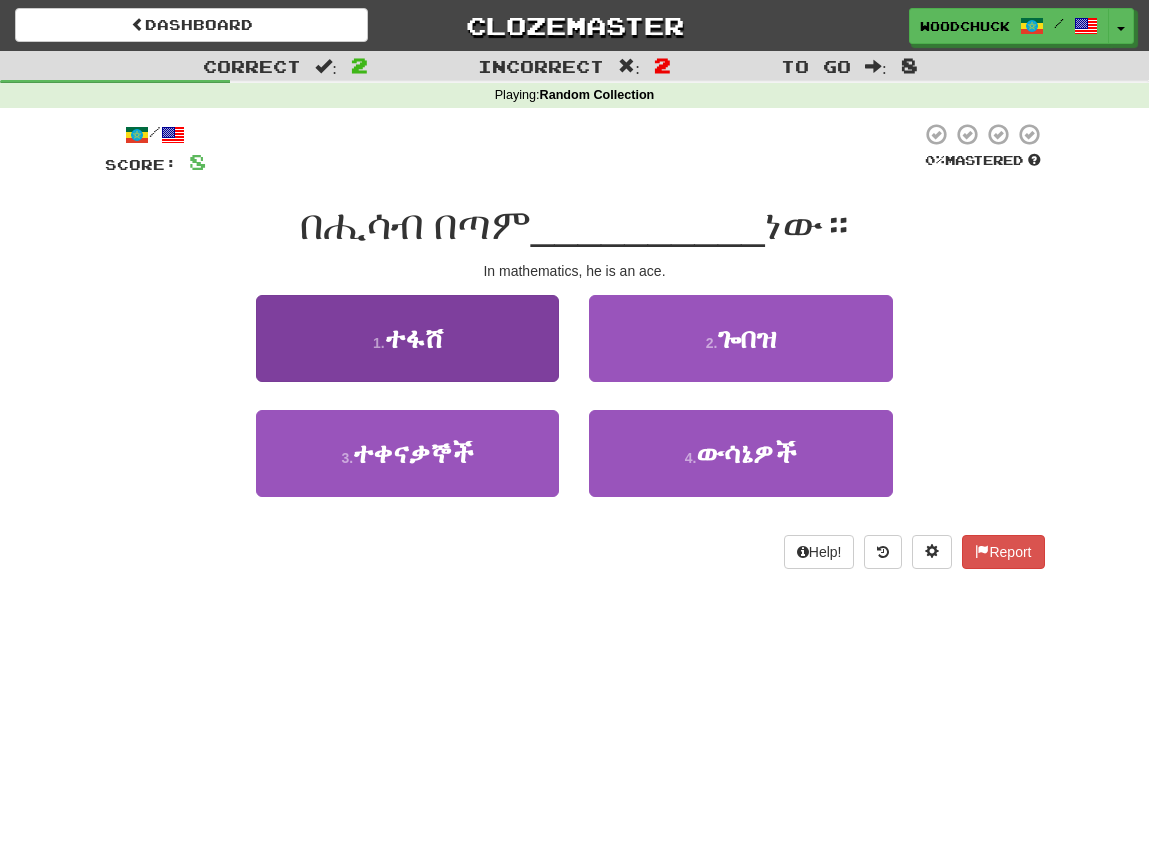 click on "1 .  ተፋሸ" at bounding box center [407, 338] 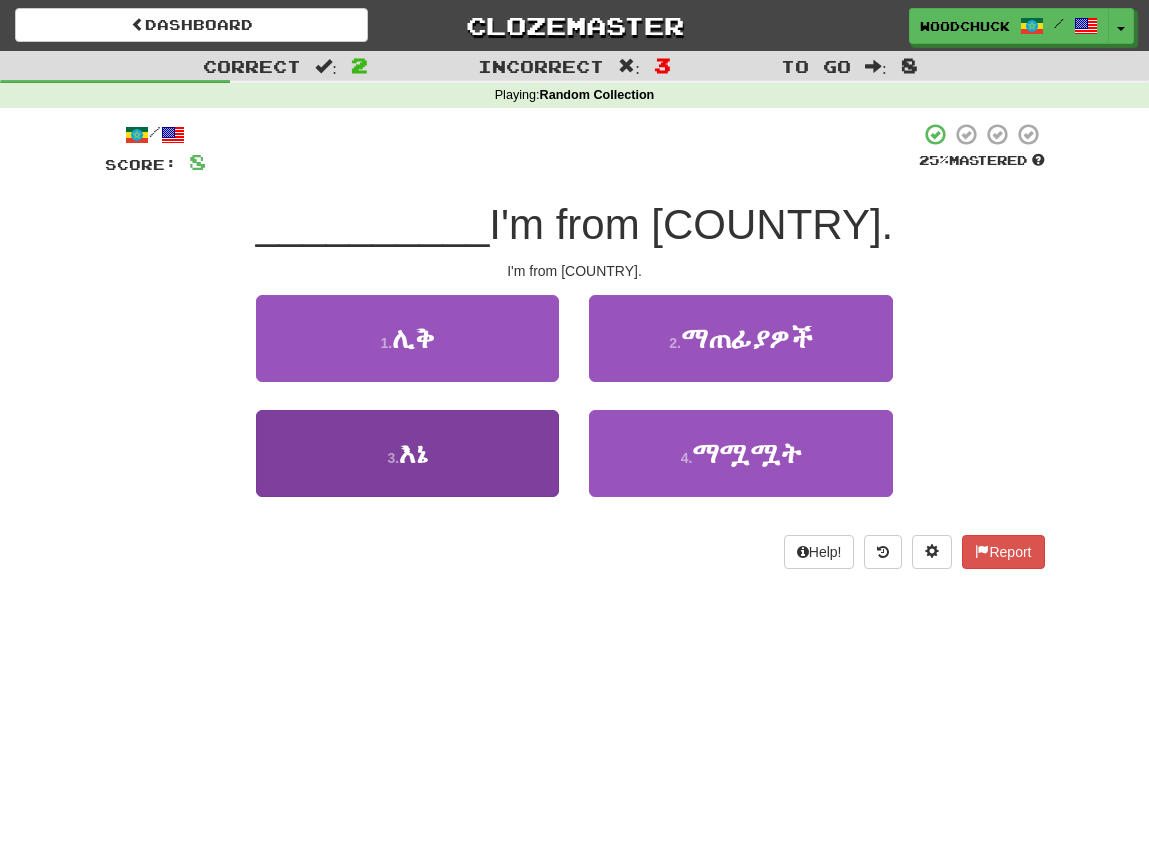 click on "3 .  እኔ" at bounding box center (407, 453) 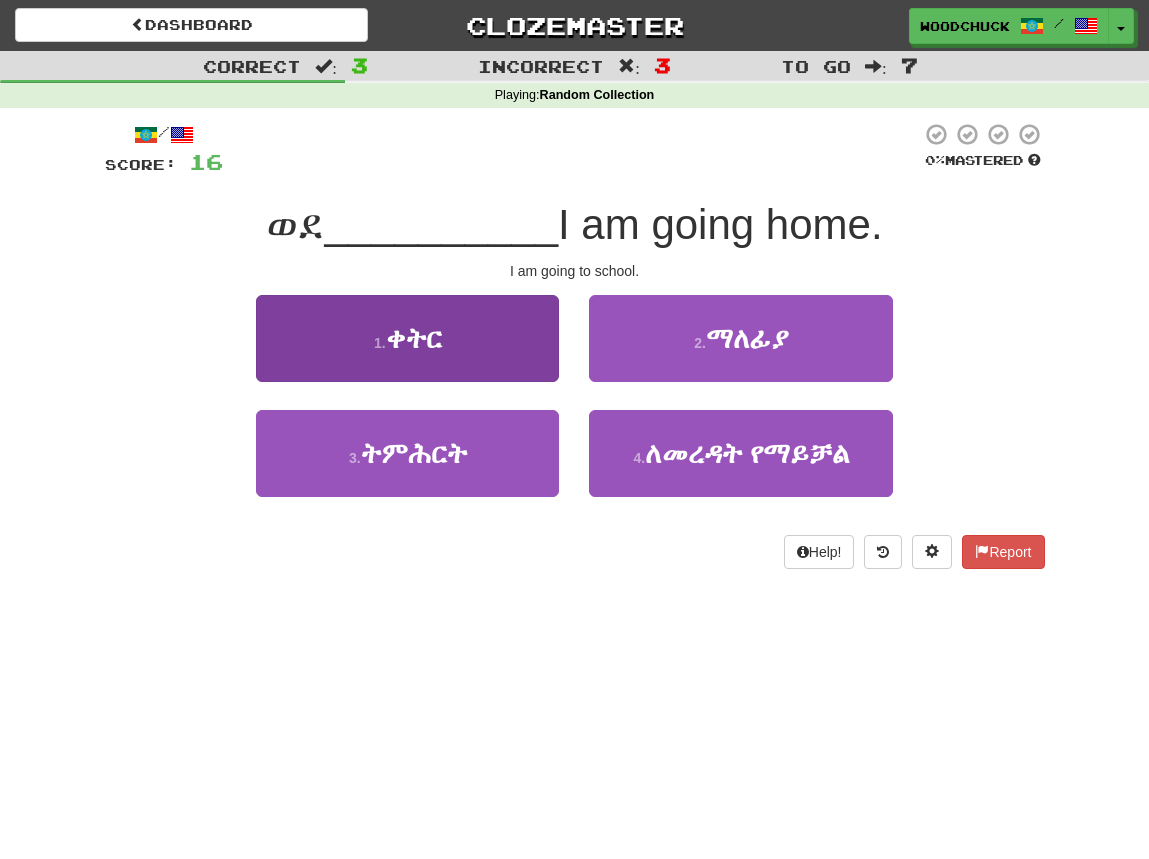 click on "1 .  ቀትር" at bounding box center [407, 338] 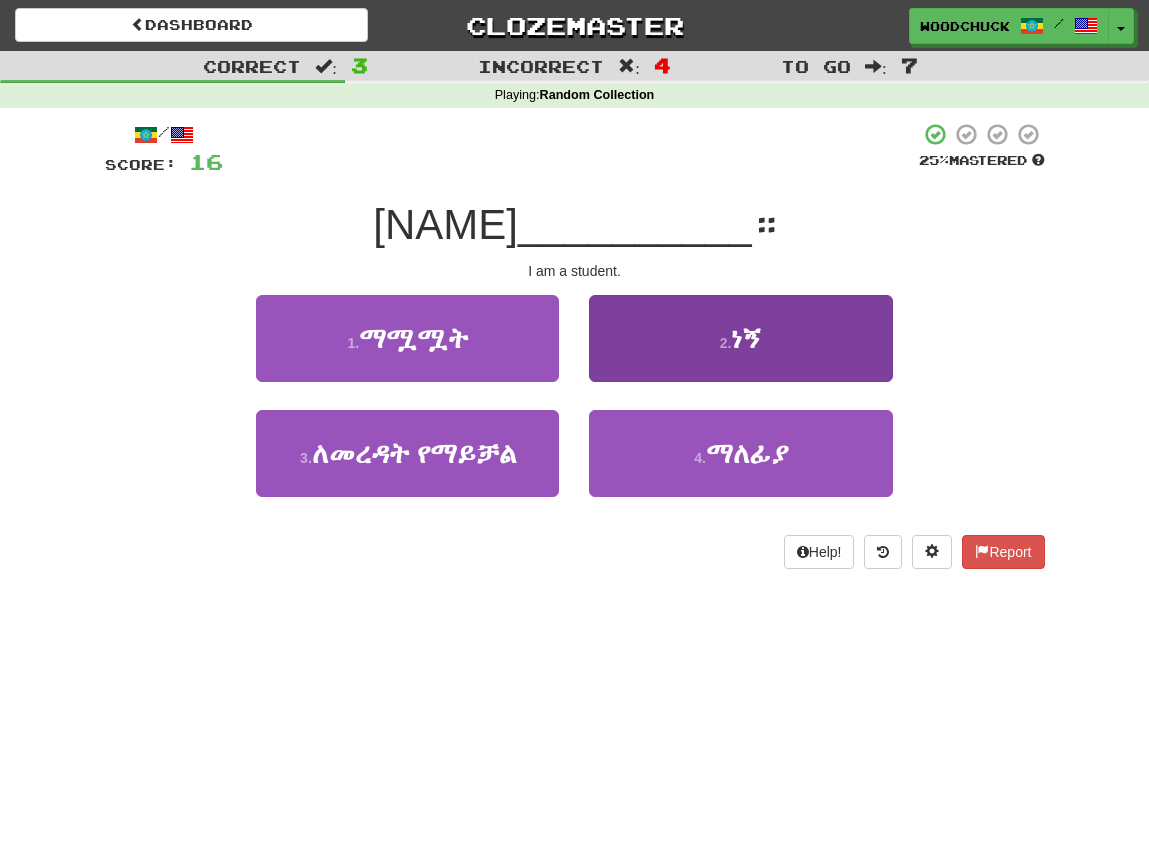 click on "2 .  ነኝ" at bounding box center (740, 338) 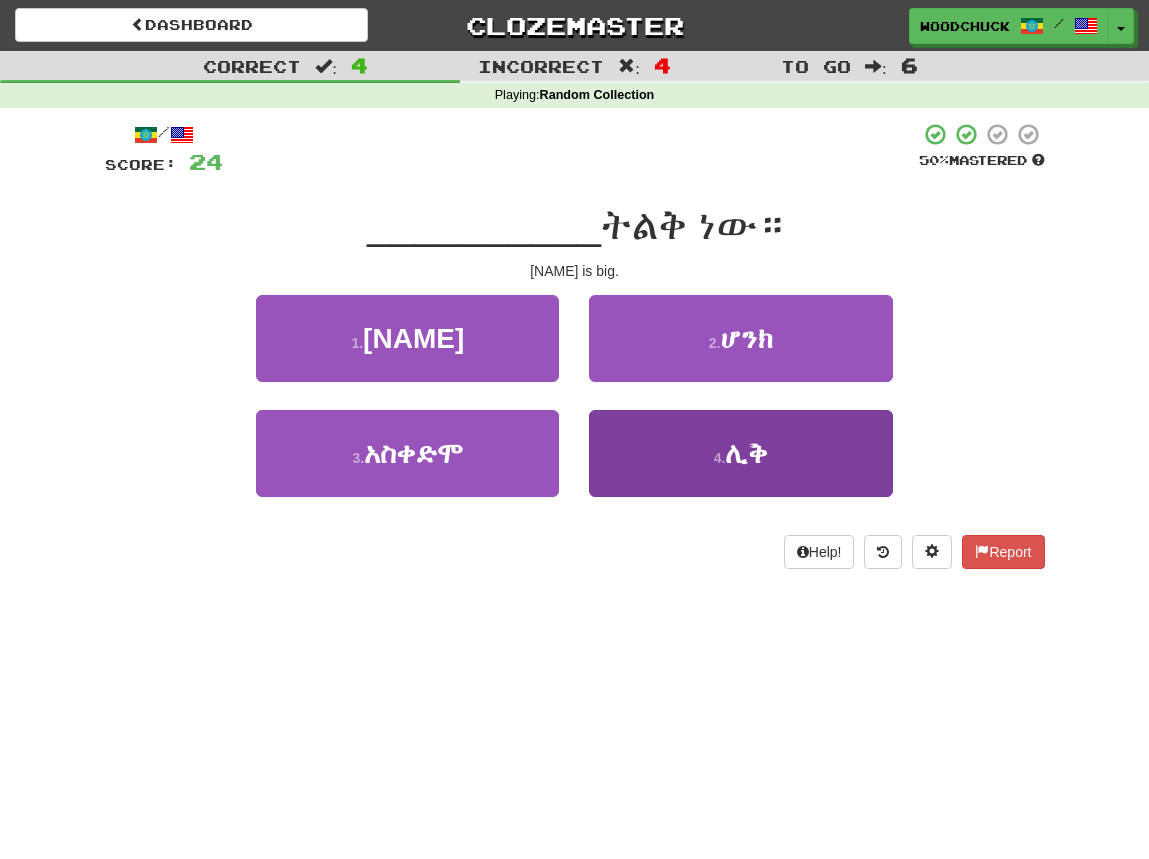 click on "4 .  ሊቅ" at bounding box center [740, 453] 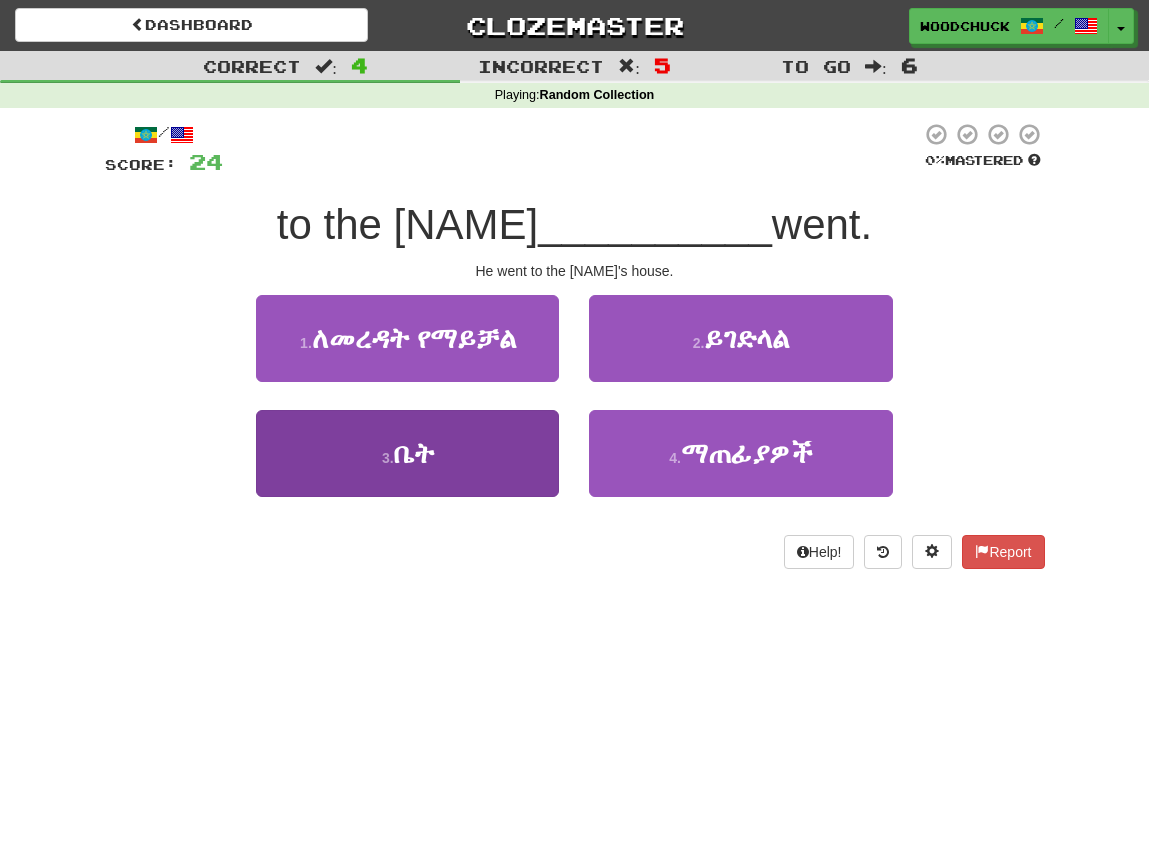 click on "3 .  ቤት" at bounding box center [407, 453] 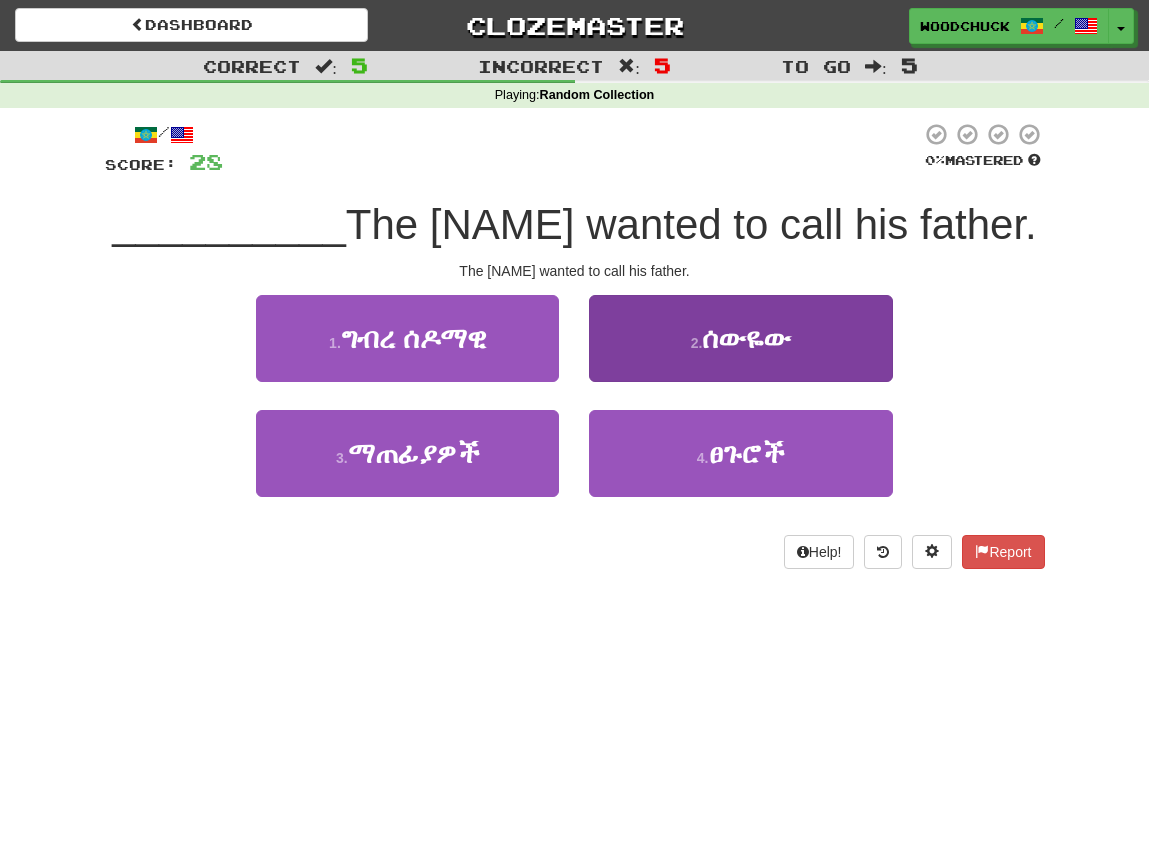 click on "ሰውዬው" at bounding box center (746, 338) 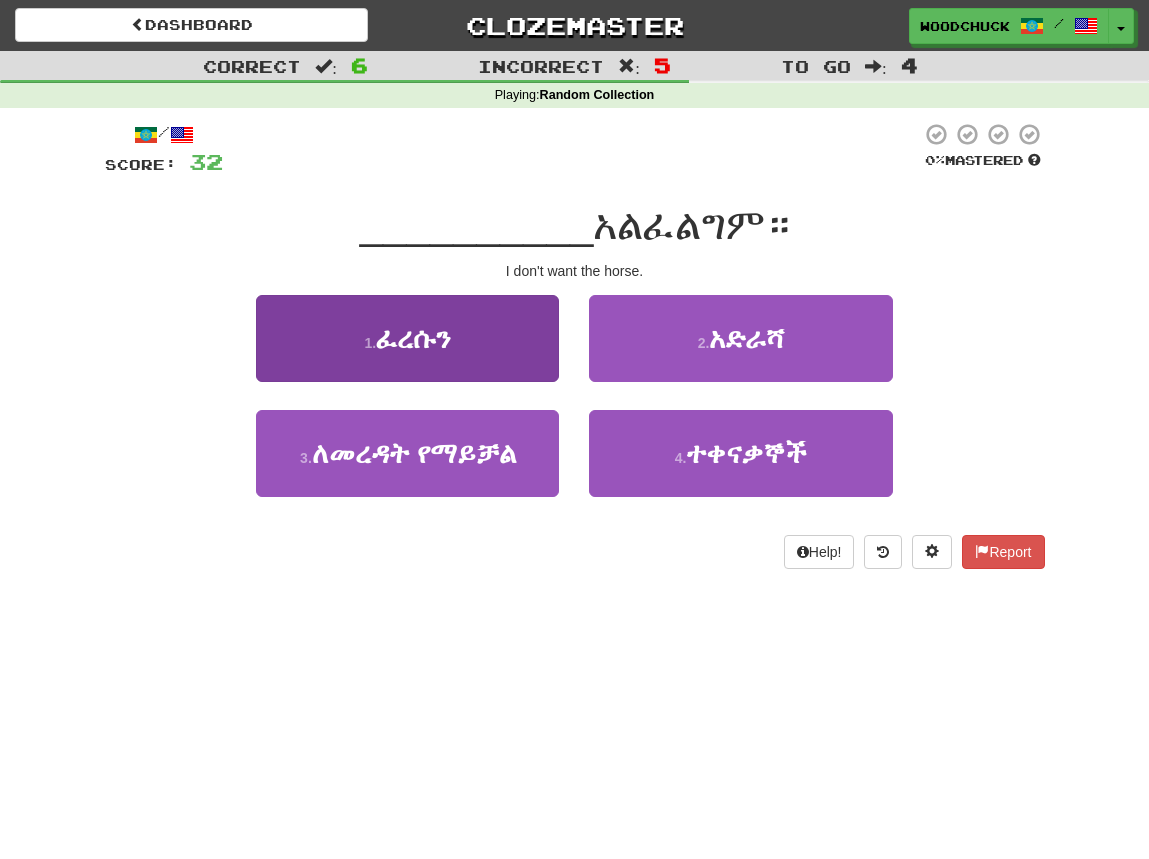 click on "ፈረሱን" at bounding box center (413, 338) 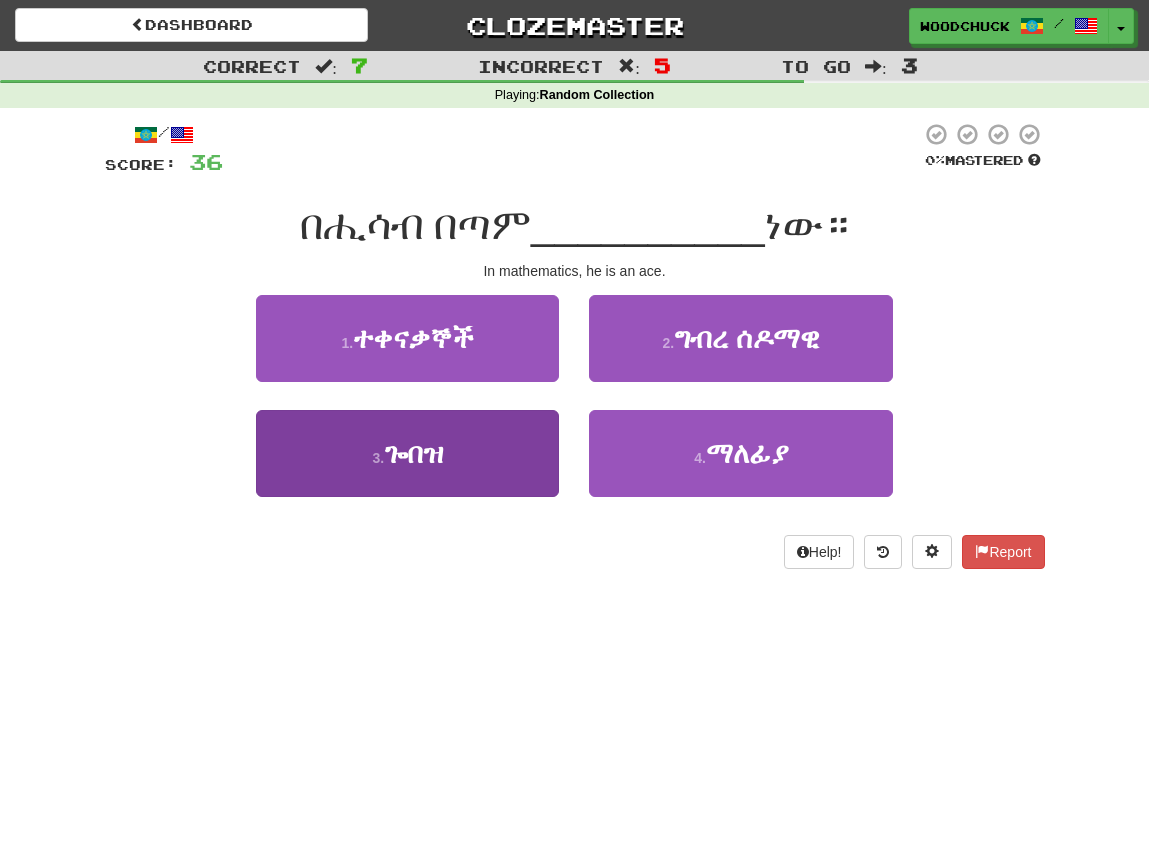 click on "3 .  ጐበዝ" at bounding box center (407, 453) 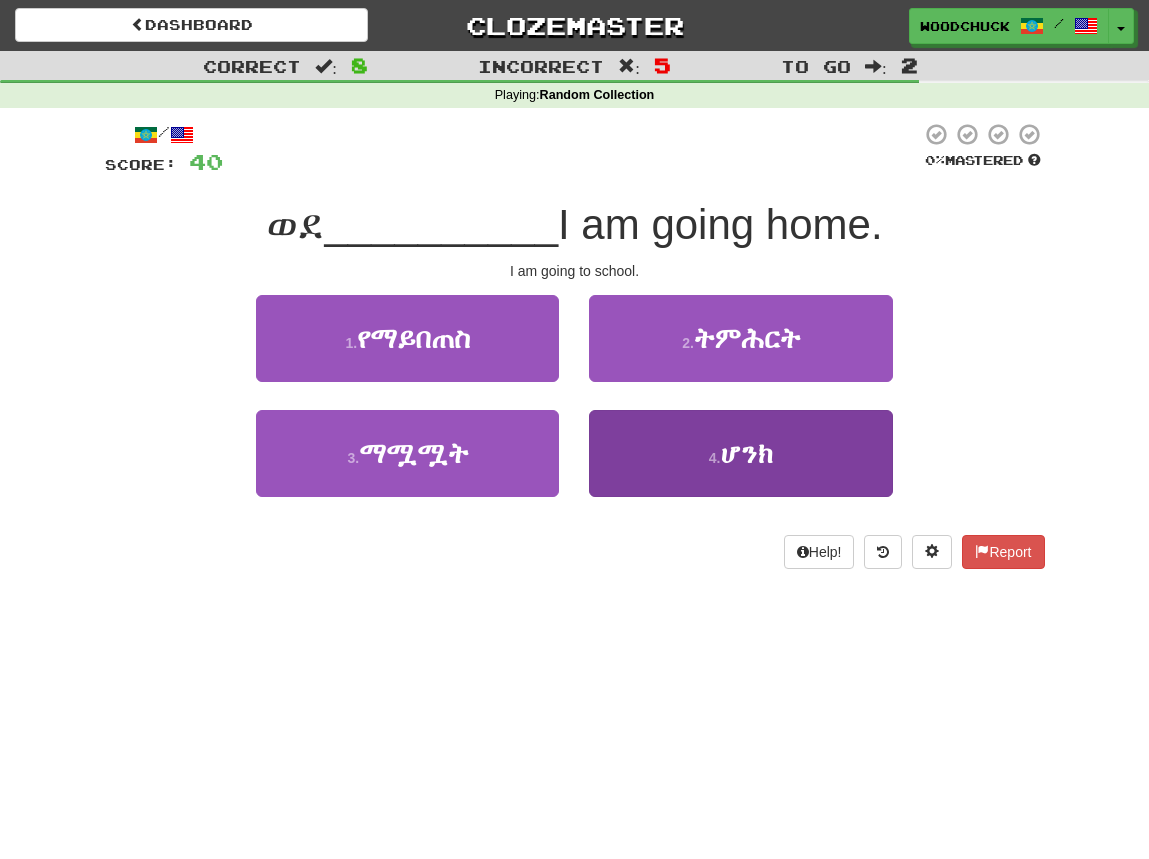 click on "4 .  ሆንክ" at bounding box center [740, 453] 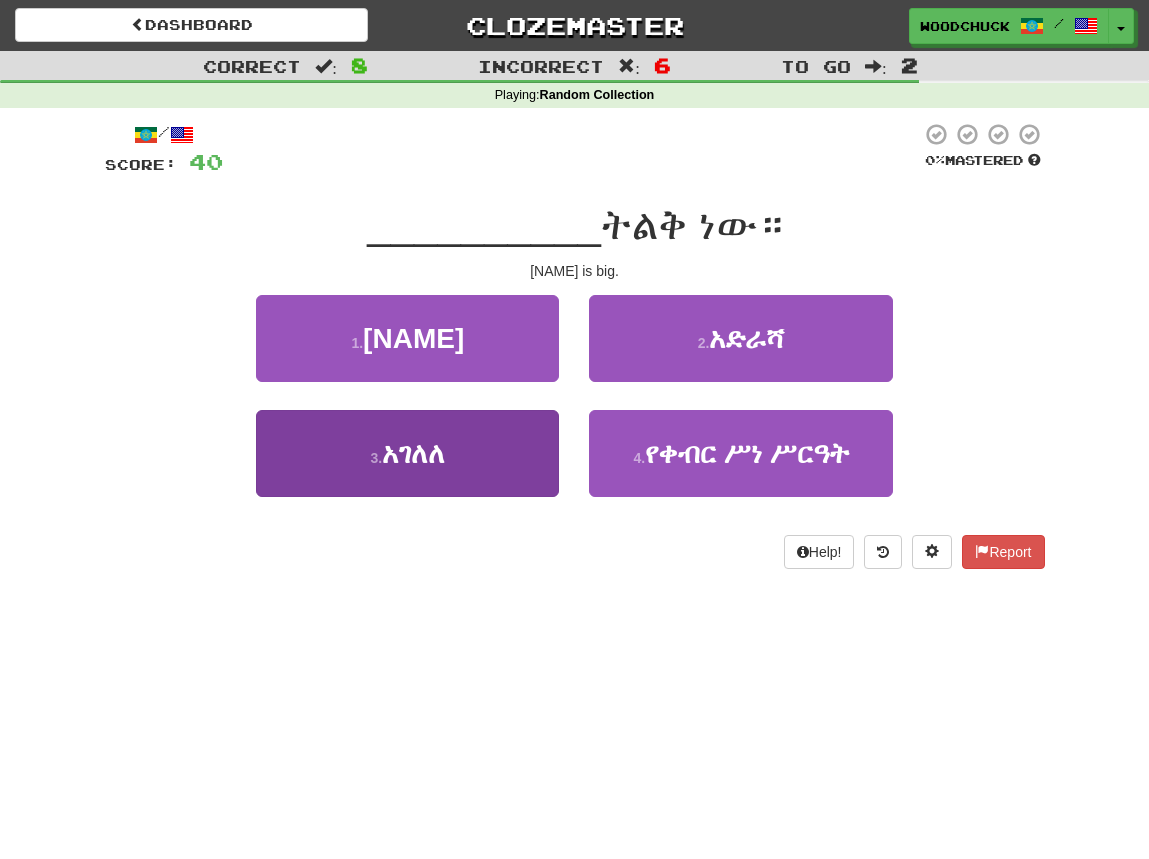 click on "3 .  አገለለ" at bounding box center [407, 453] 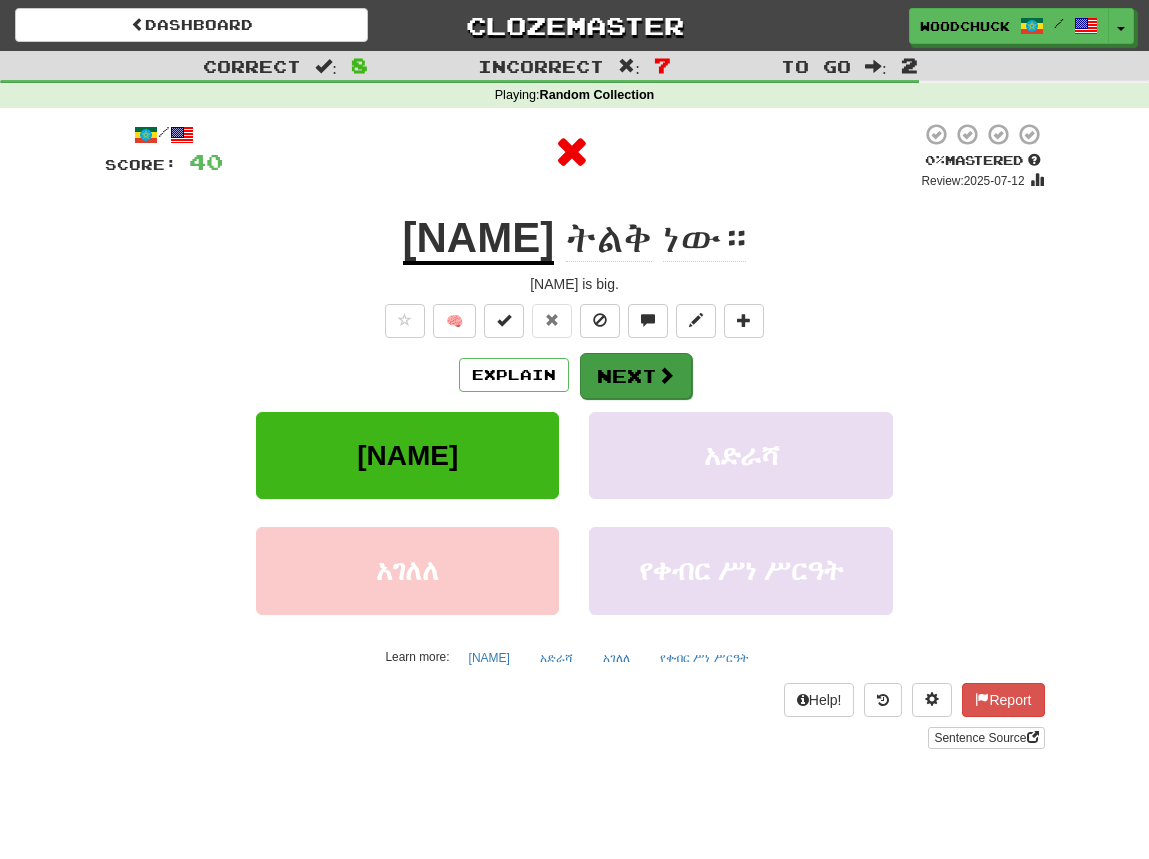 click on "Next" at bounding box center [636, 376] 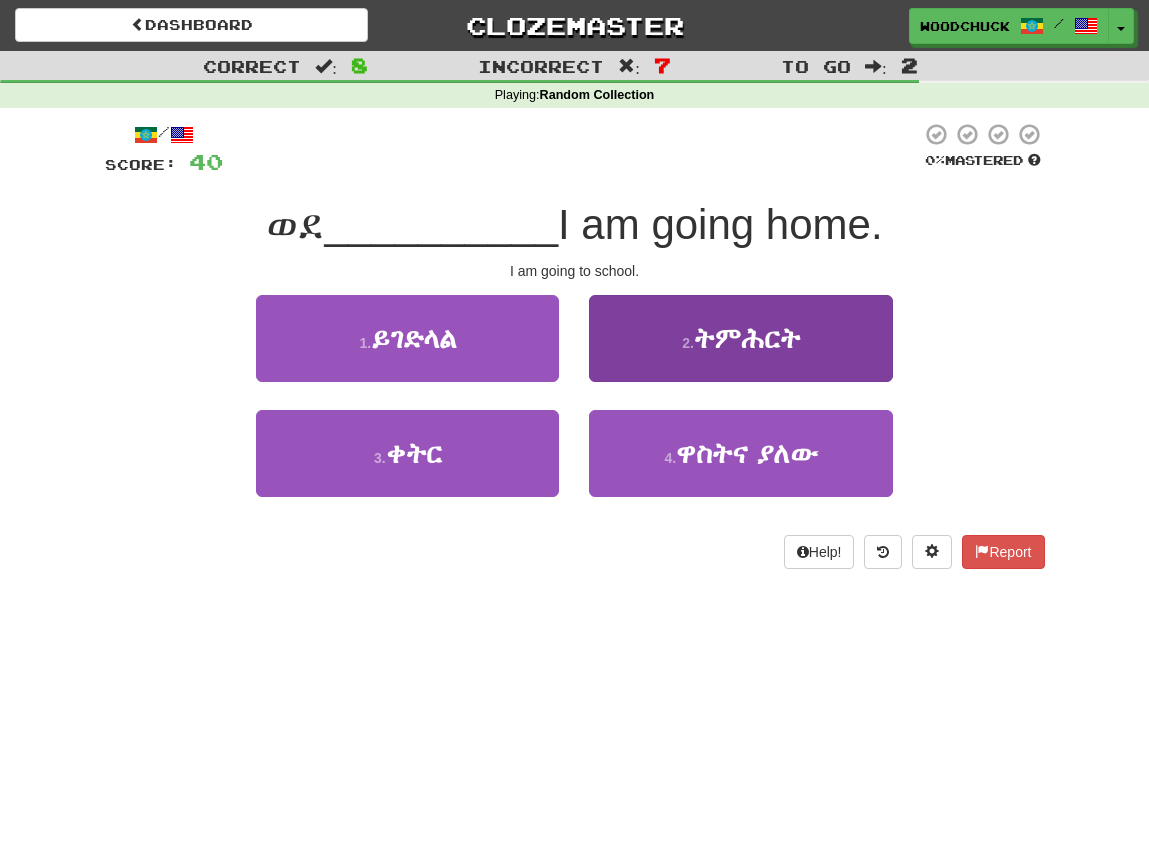 click on "2 .  ትምሕርት" at bounding box center [740, 338] 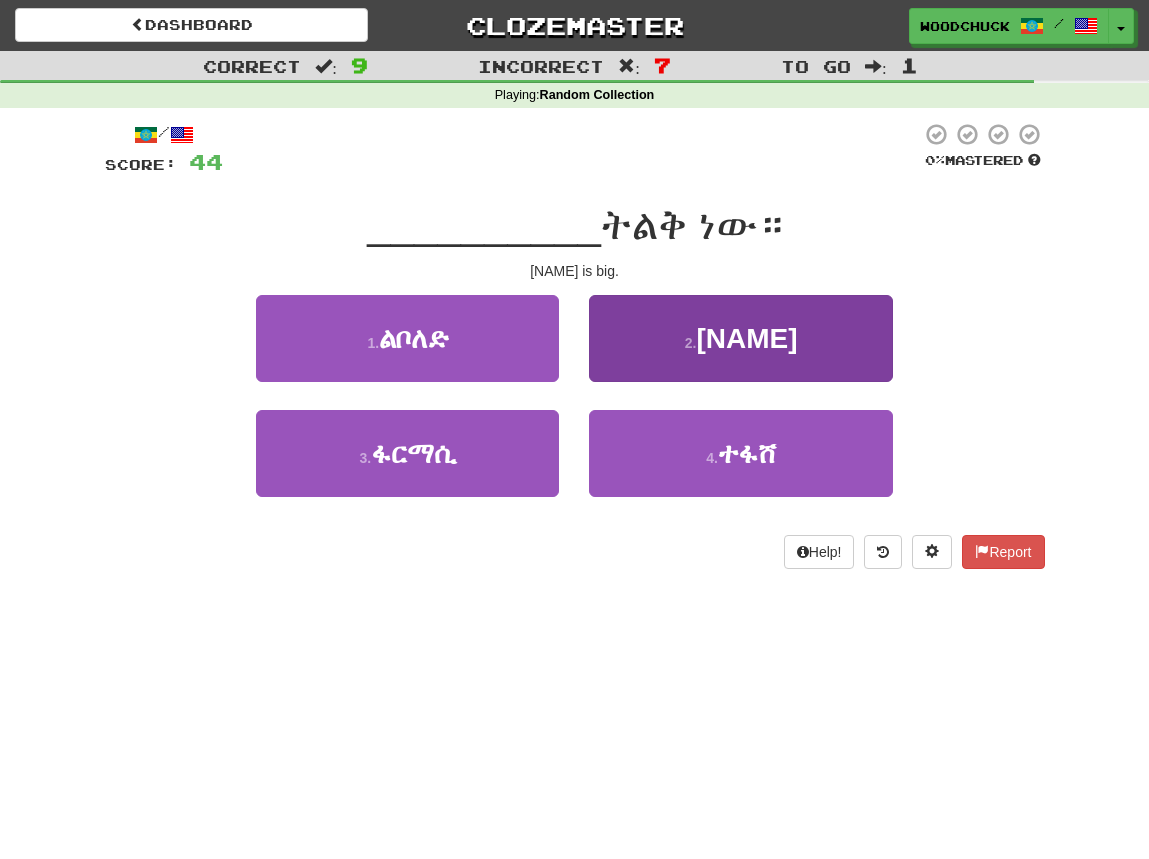 click on "2 .  ቶም" at bounding box center [740, 338] 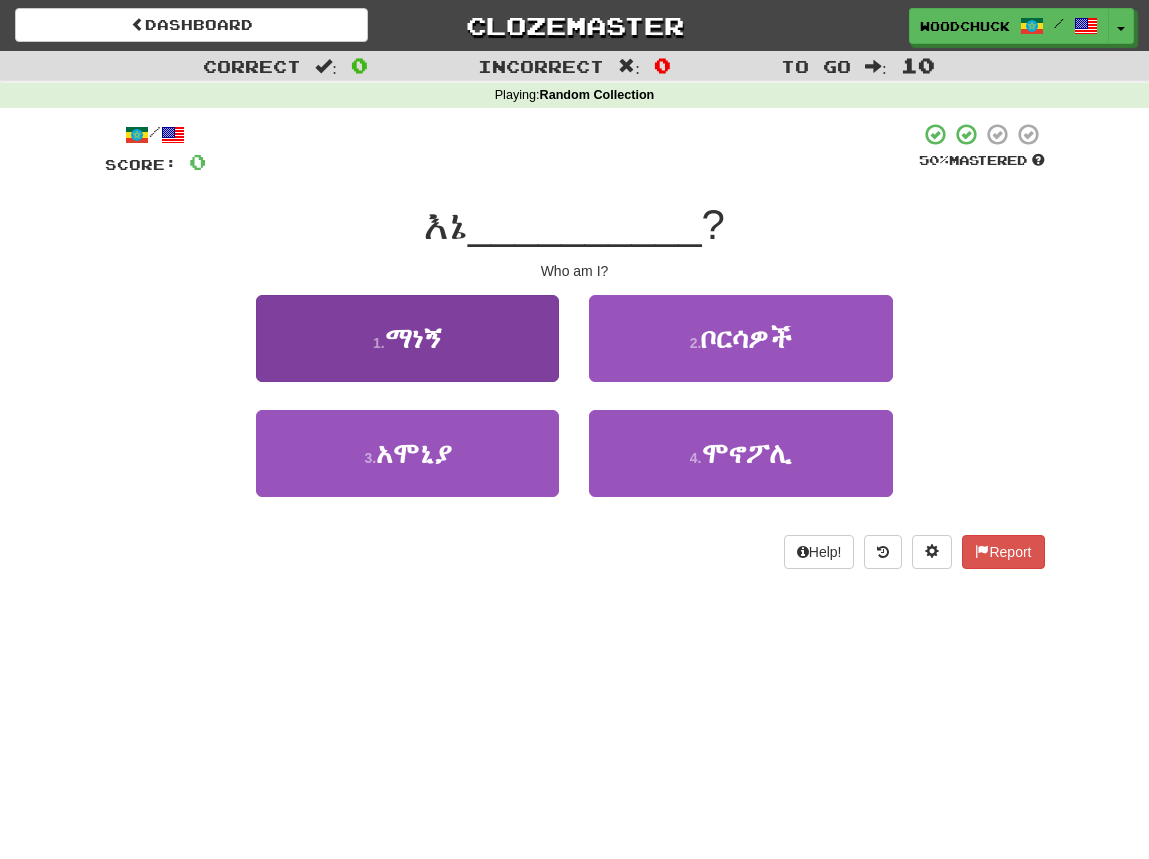 click on "1 .  ማነኝ" at bounding box center (407, 338) 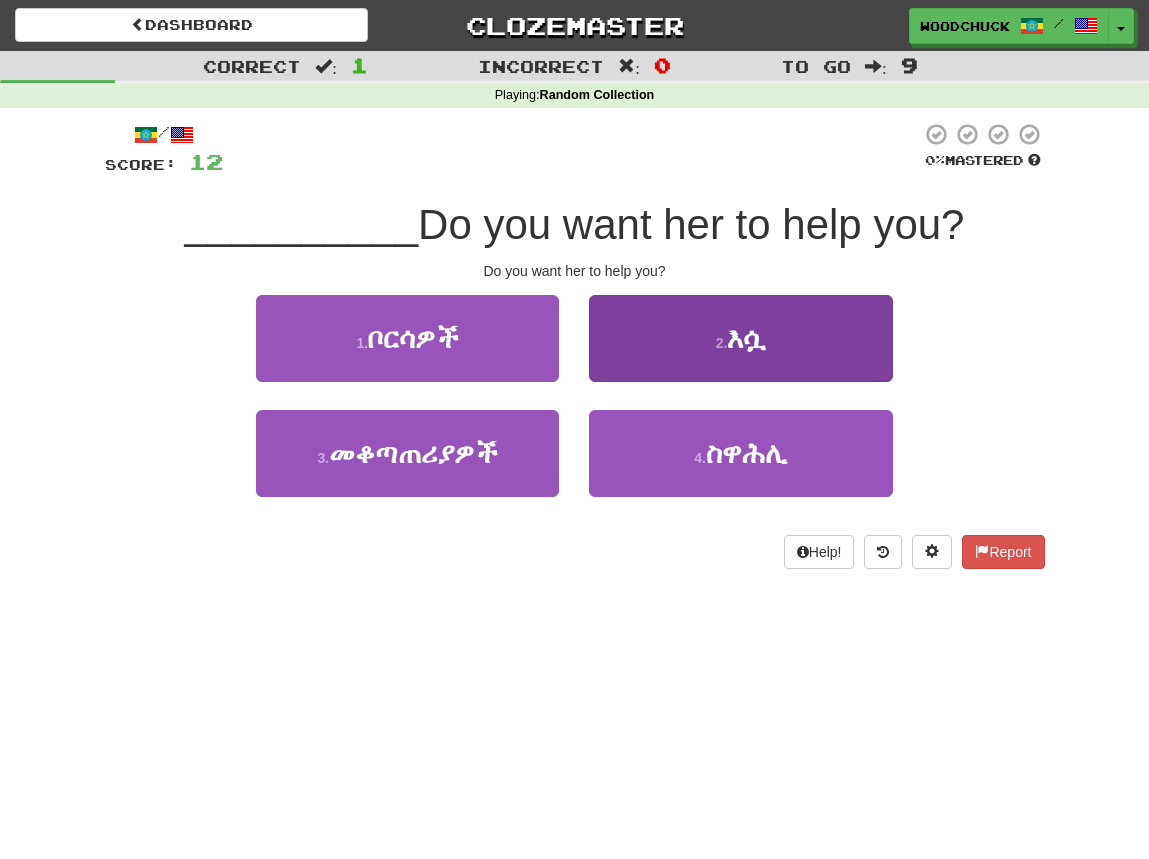 click on "2 .  እሷ" at bounding box center (740, 338) 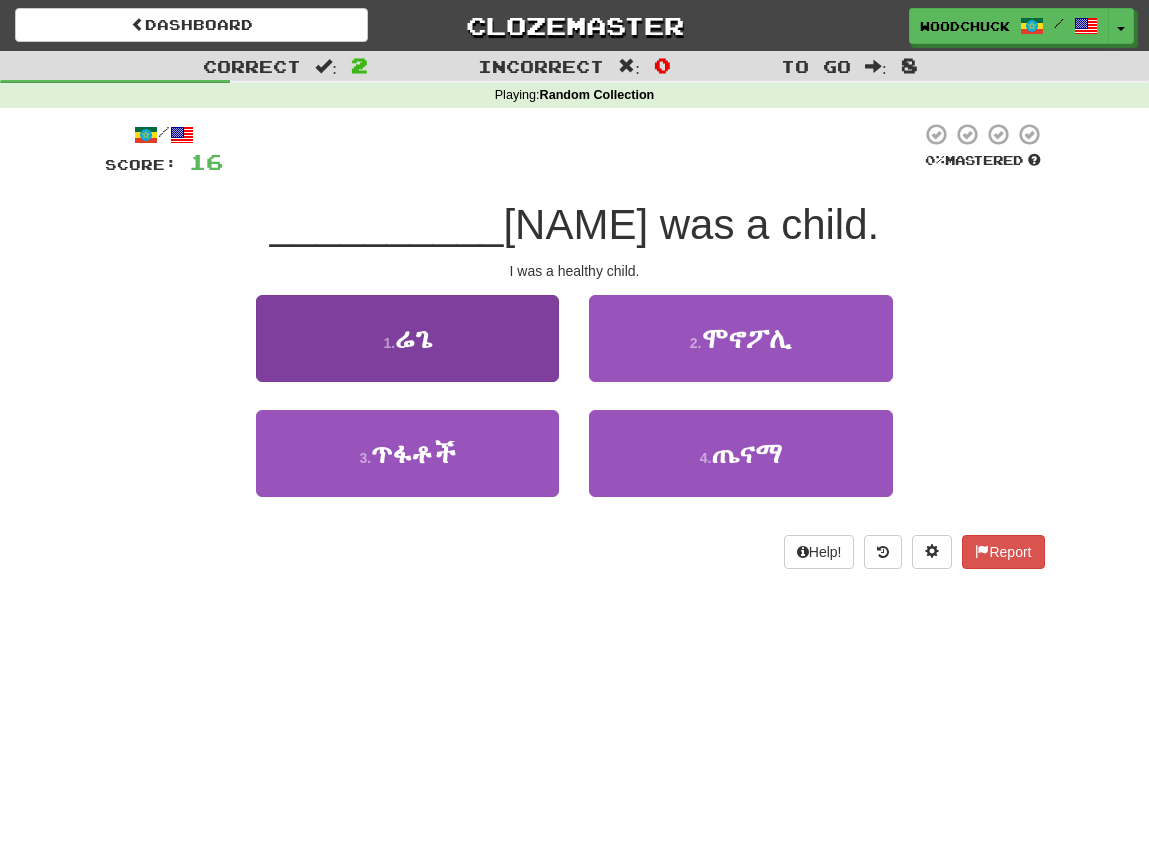 click on "1 .  ሬጌ" at bounding box center (407, 338) 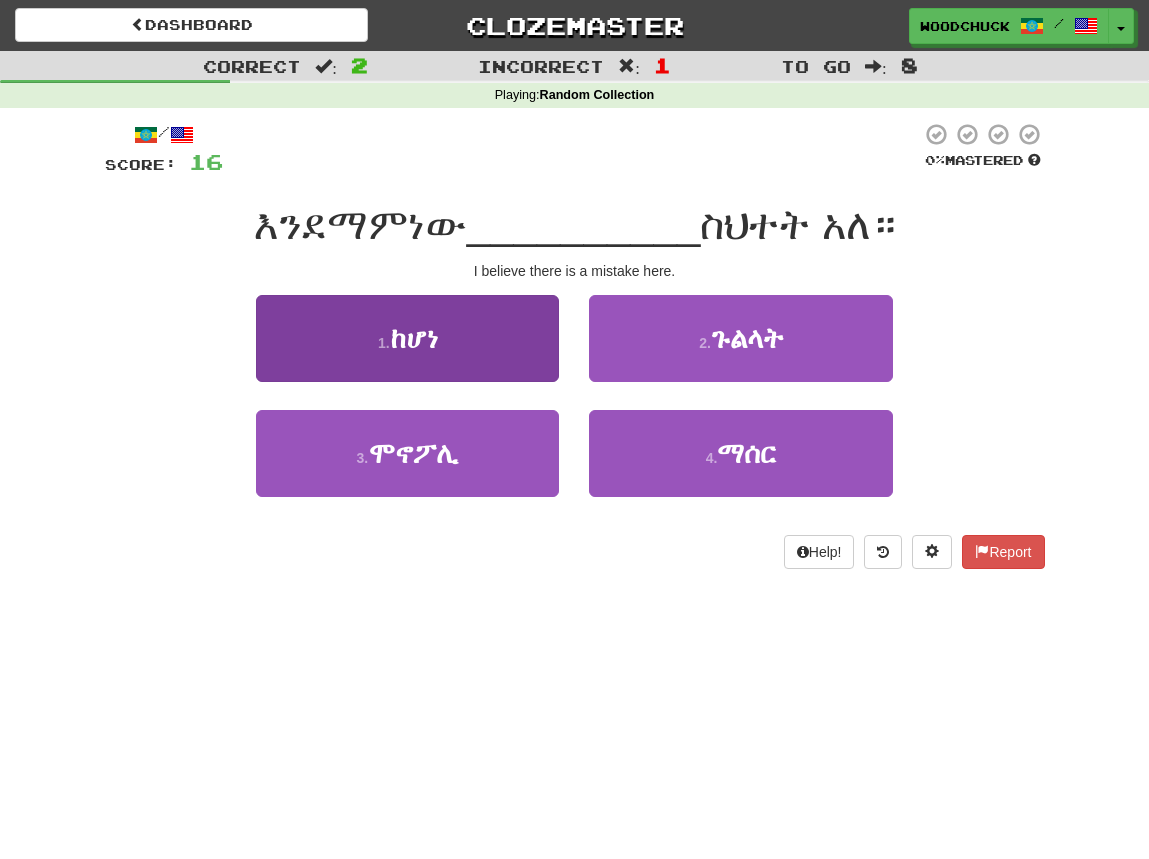 click on "1 .  ከሆነ" at bounding box center [407, 338] 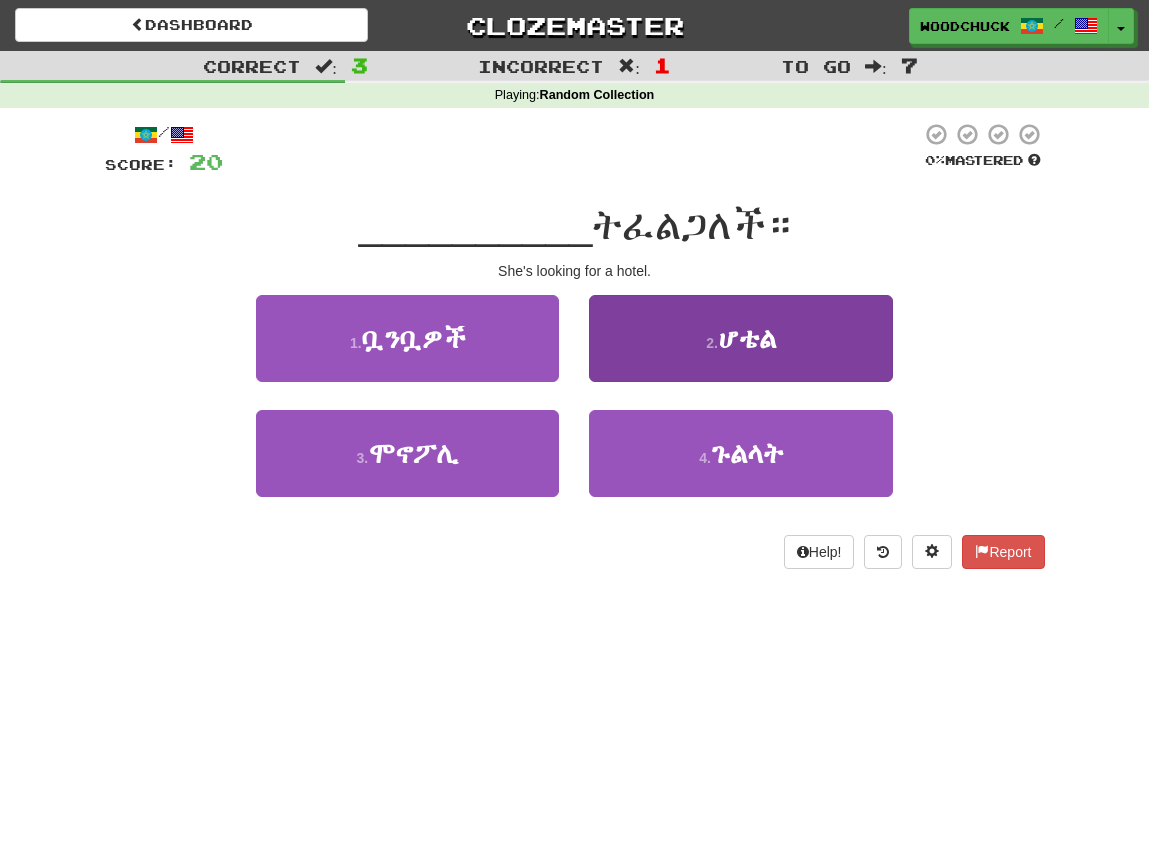 click on "2 .  ሆቴል" at bounding box center [740, 338] 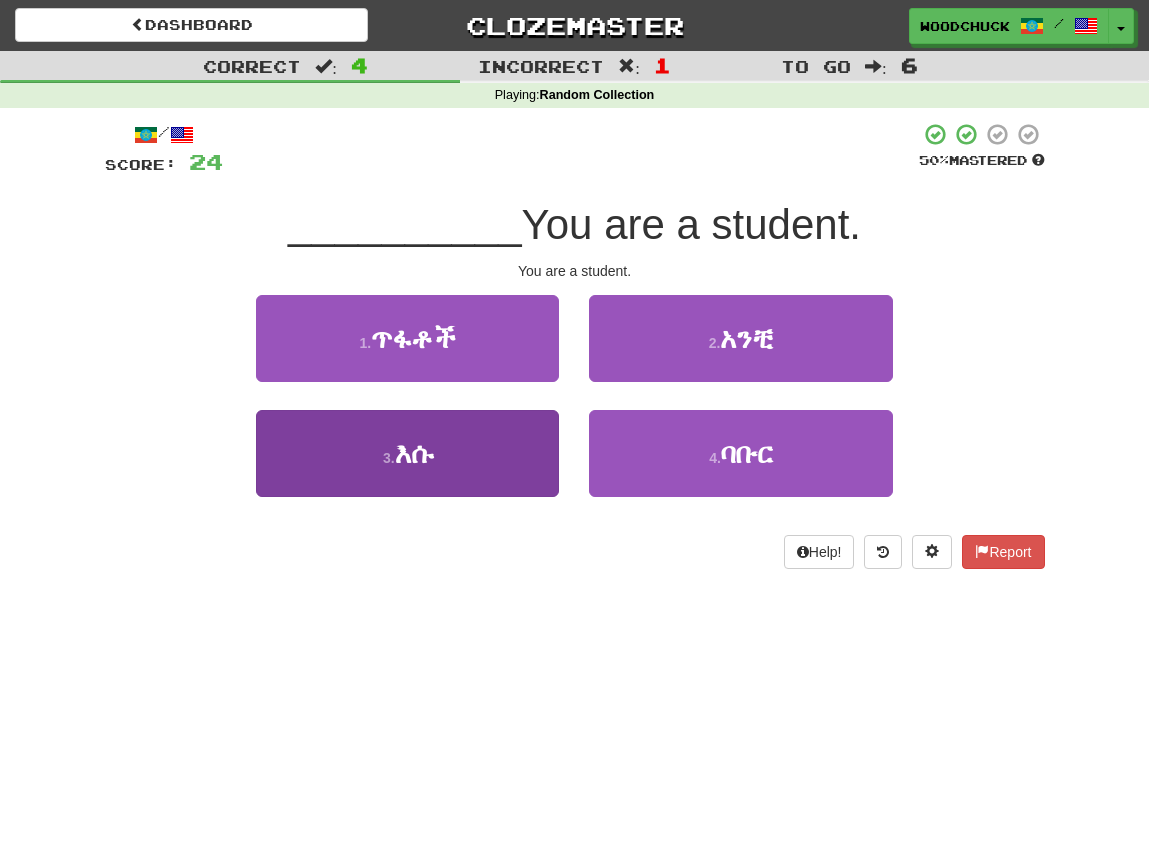 click on "3 .  እሱ" at bounding box center [407, 453] 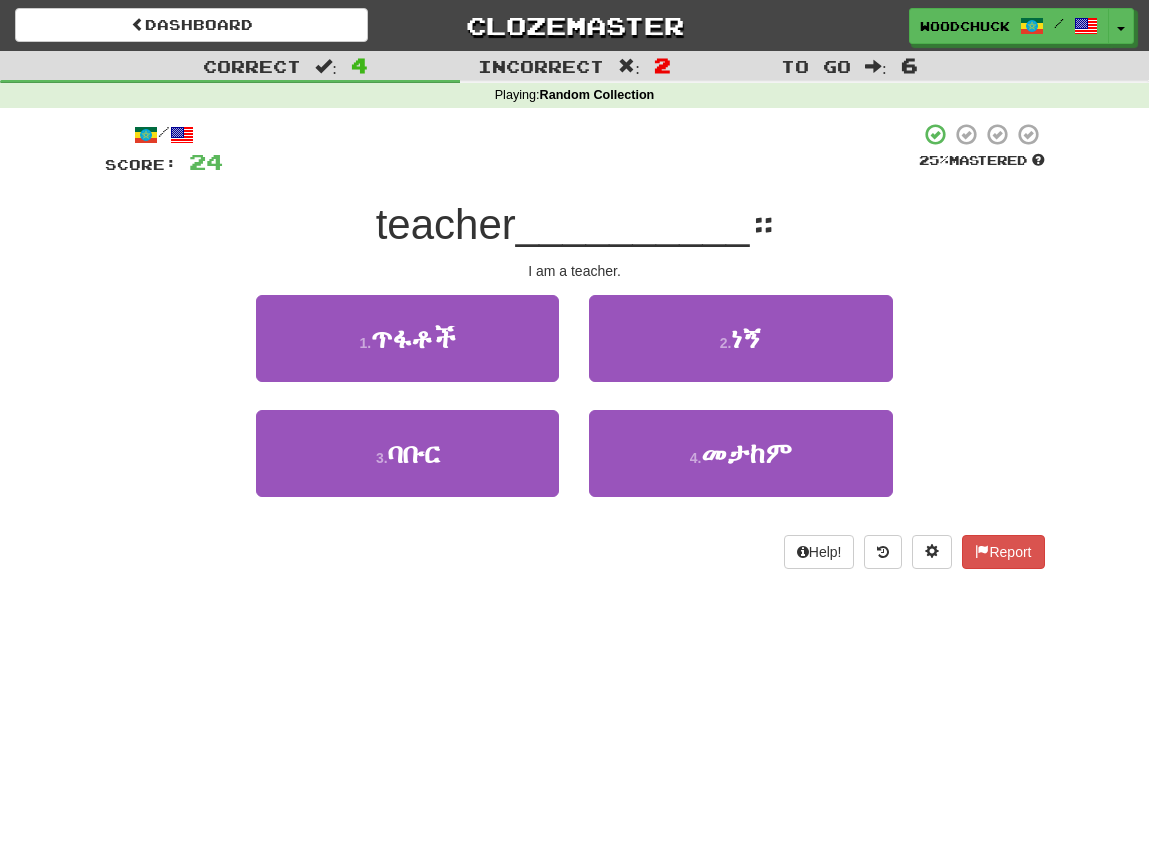 click on "2 .  ነኝ" at bounding box center (740, 352) 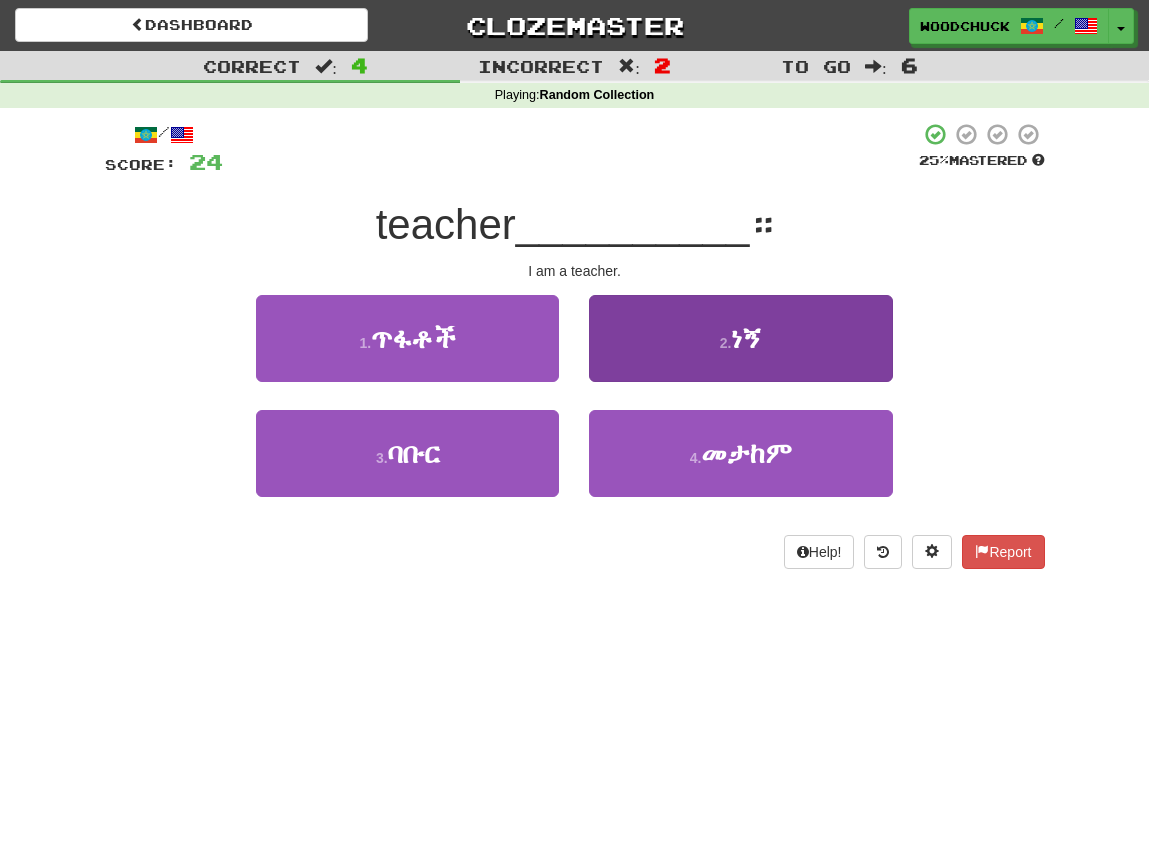 click on "2 .  ነኝ" at bounding box center (740, 338) 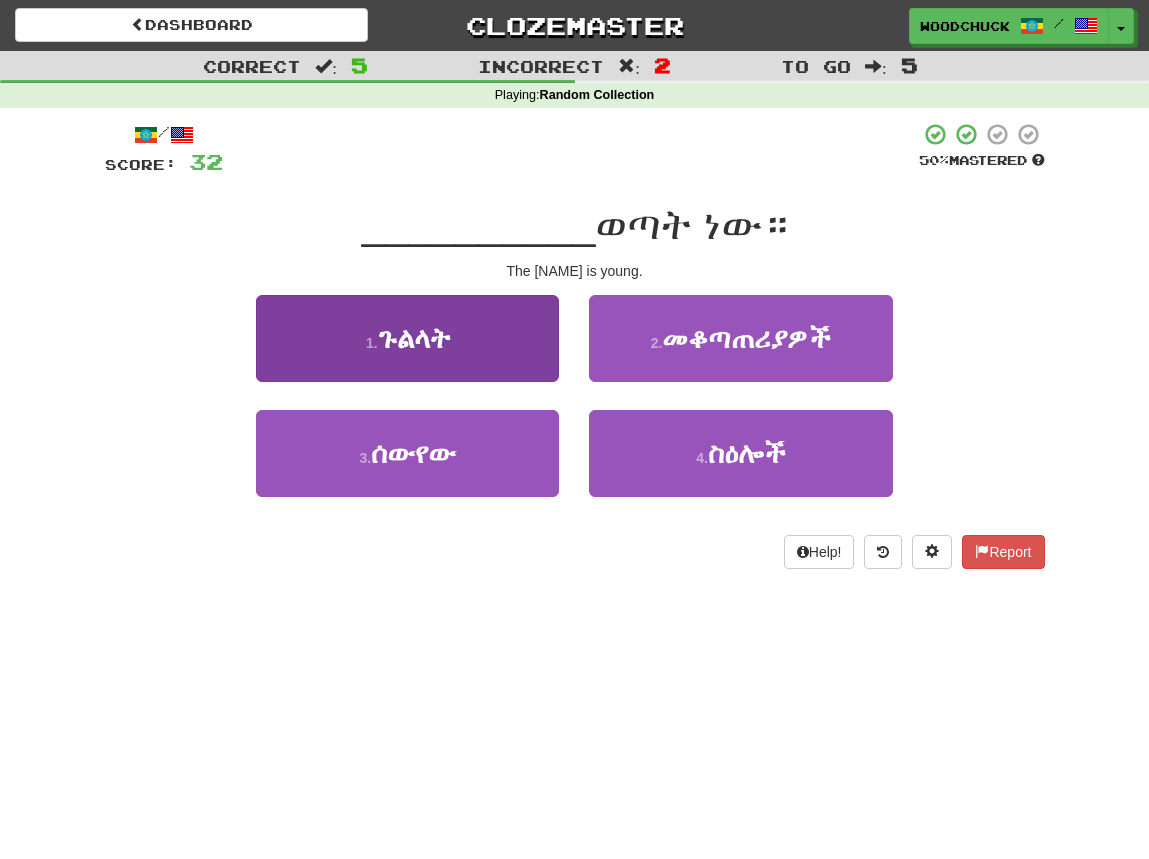 click on "1 .  ጉልላት" at bounding box center [407, 338] 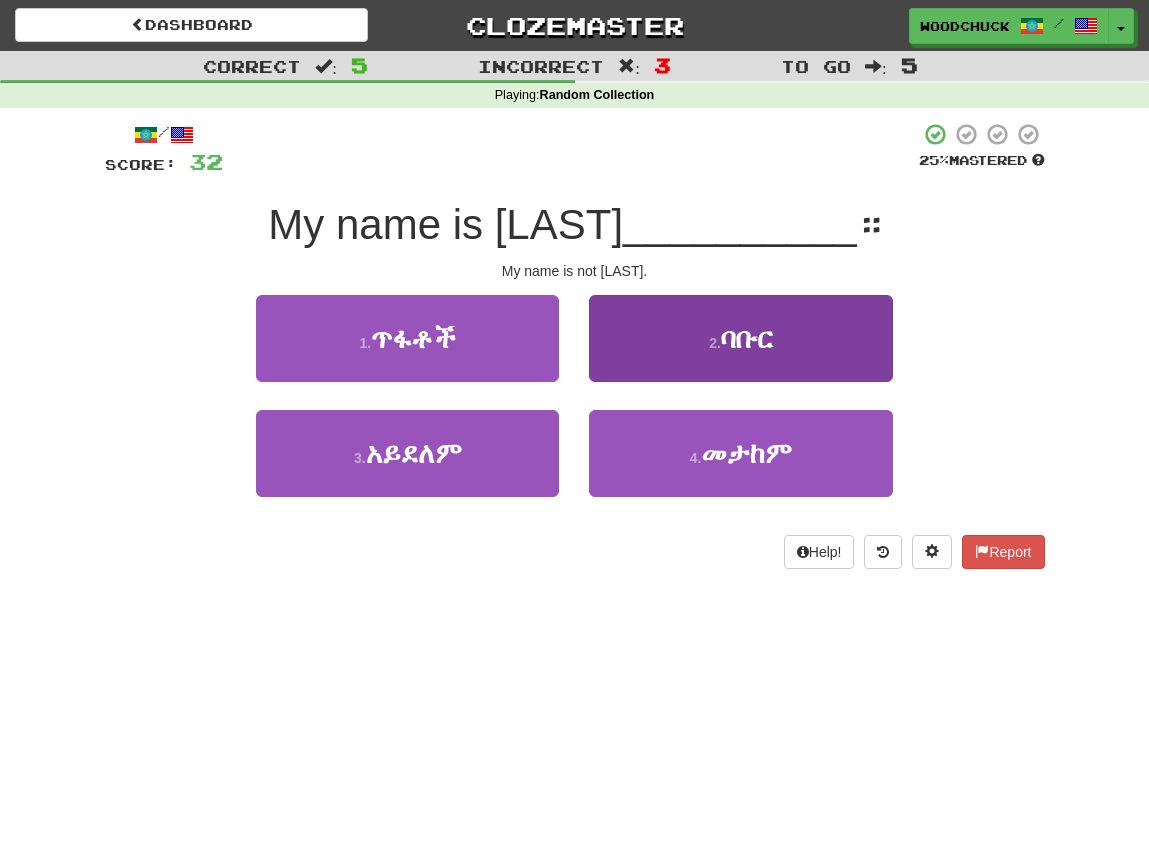 click on "2 .  ባቡር" at bounding box center [740, 338] 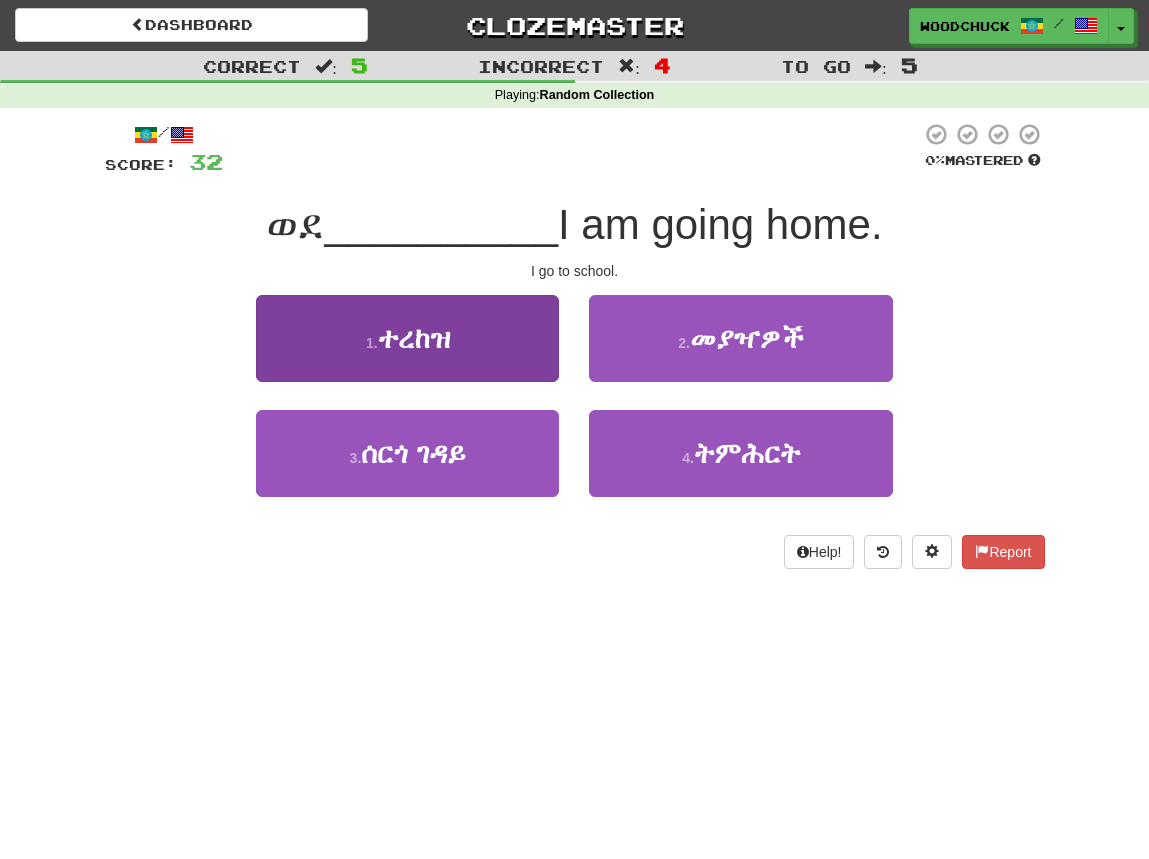 click on "1 .  ተረከዝ" at bounding box center (407, 338) 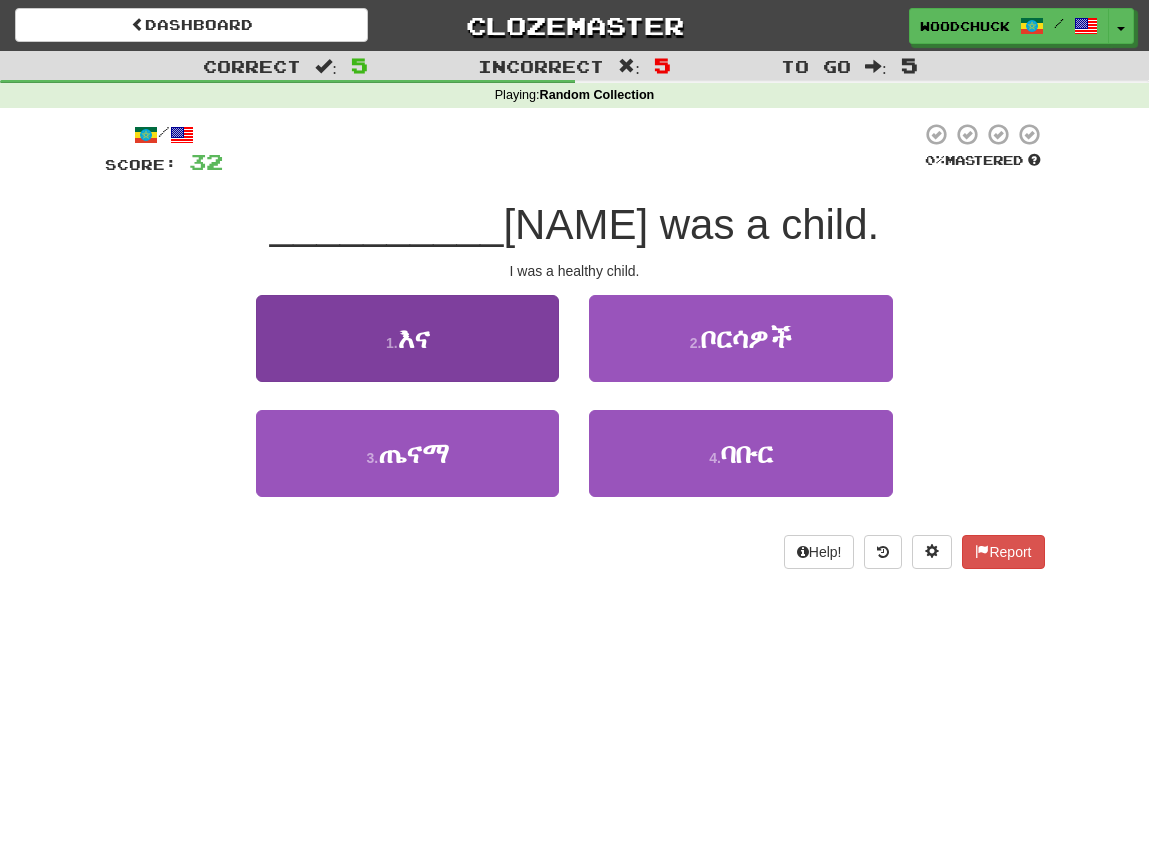 click on "1 .  እና" at bounding box center [407, 338] 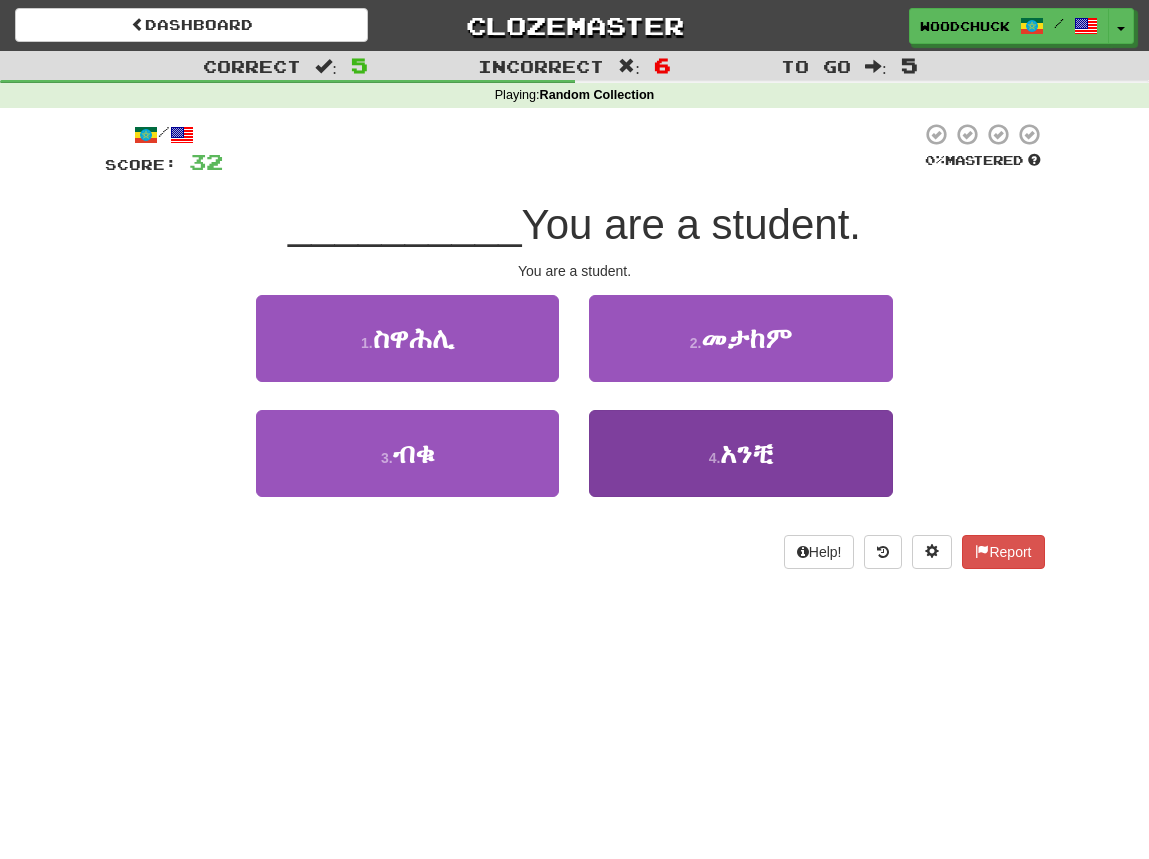 click on "4 .  አንቺ" at bounding box center [740, 453] 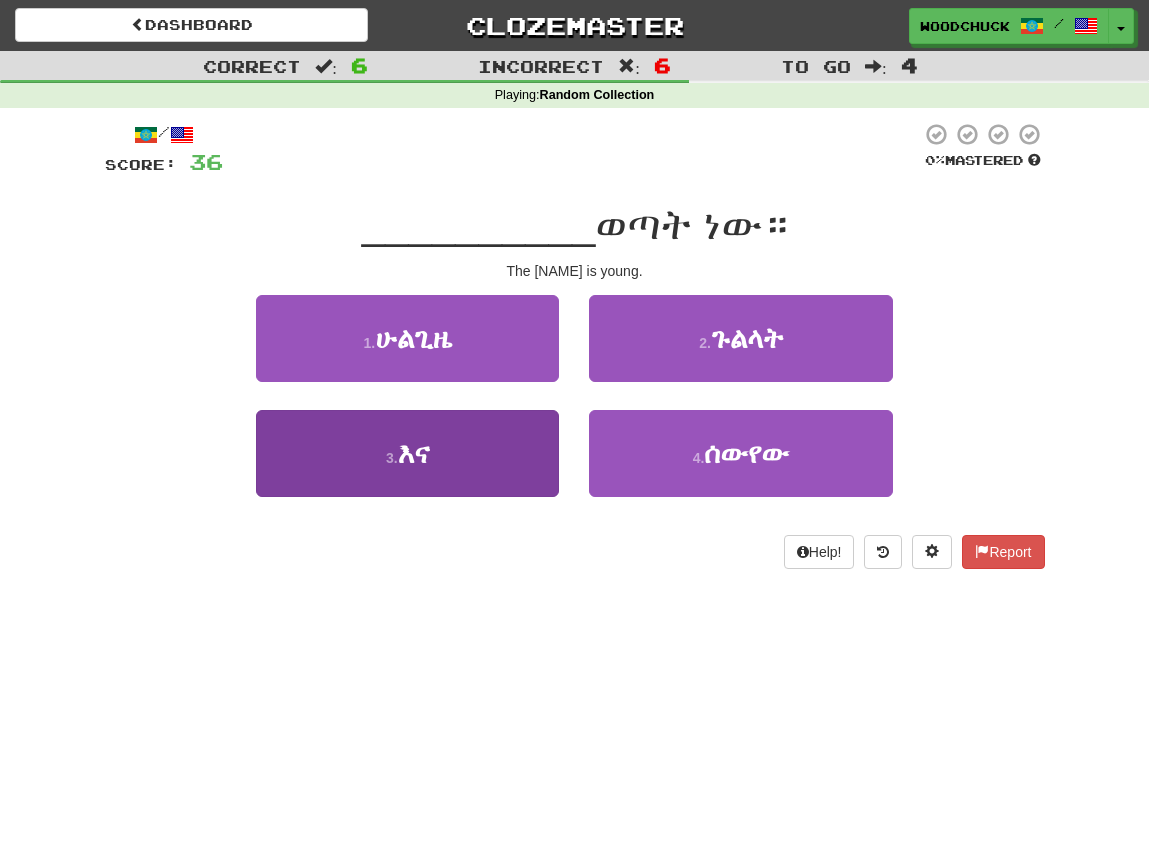 click on "3 .  እና" at bounding box center [407, 453] 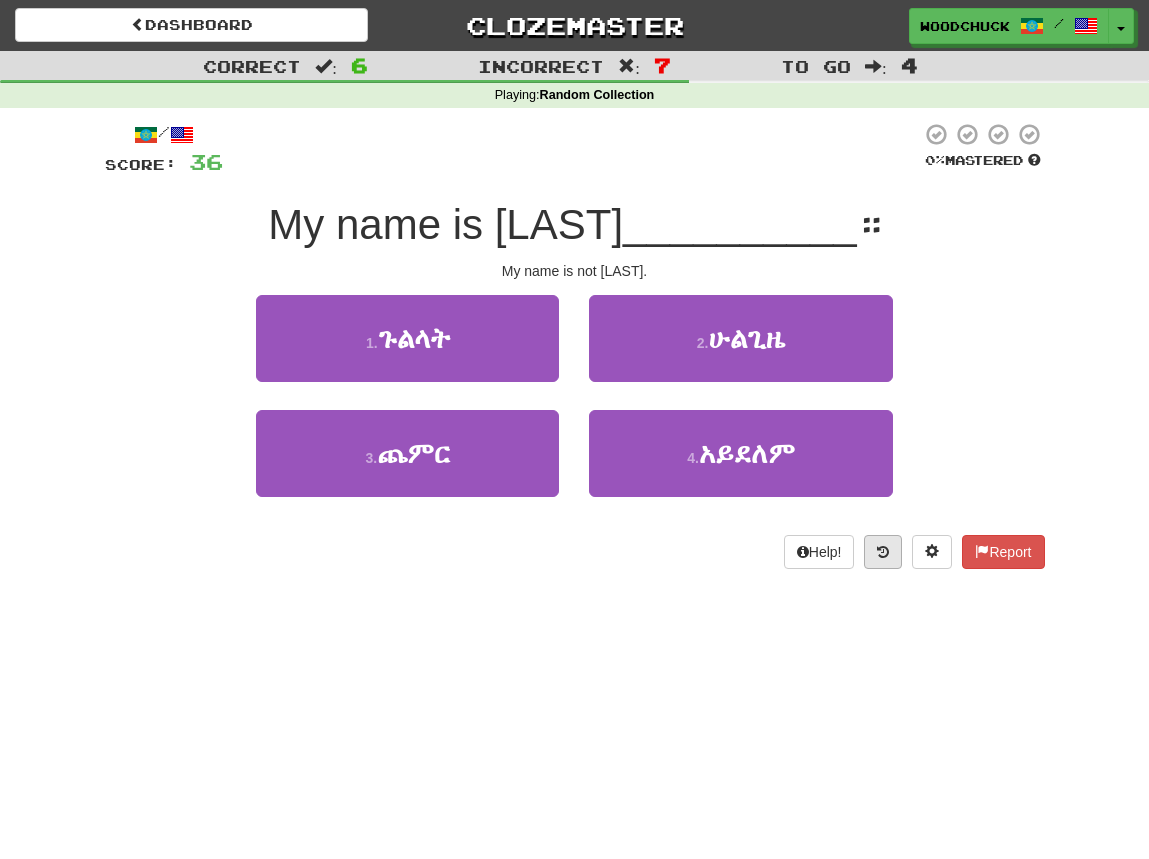 click at bounding box center [883, 552] 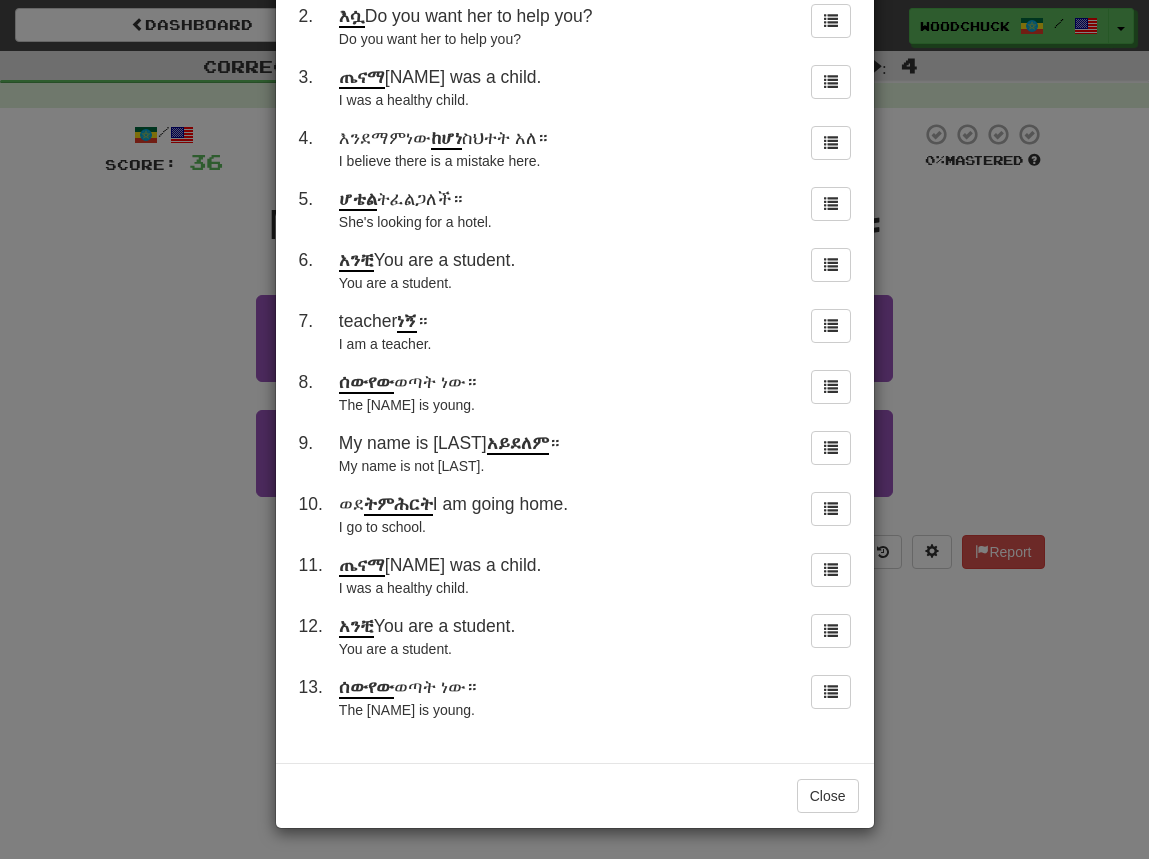 scroll, scrollTop: 162, scrollLeft: 0, axis: vertical 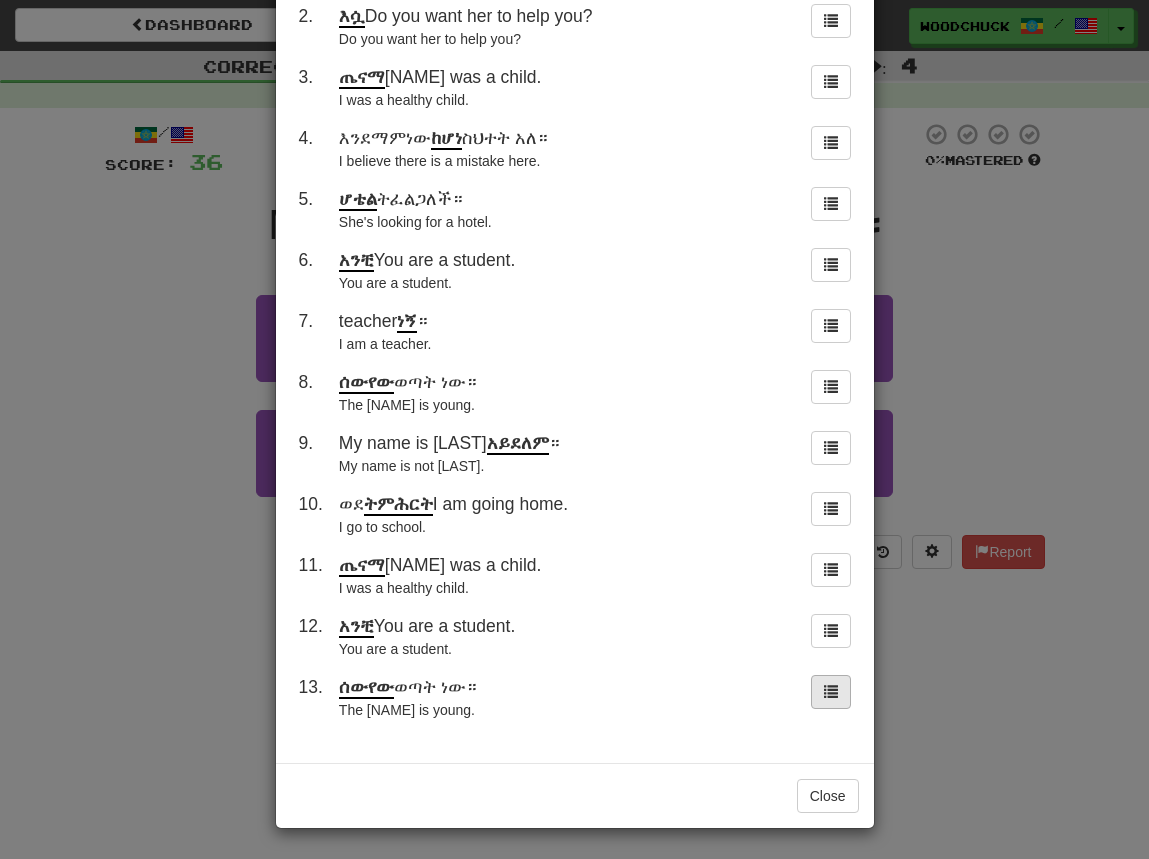 click at bounding box center [831, 691] 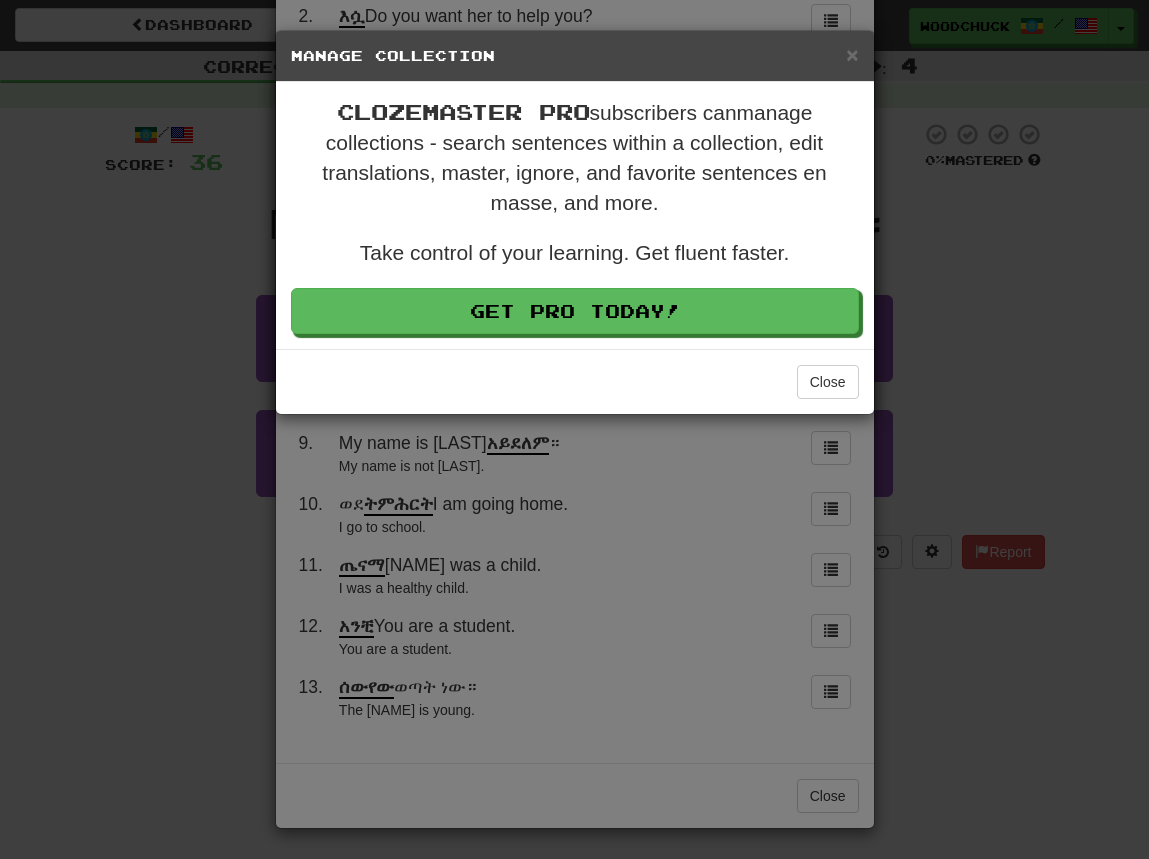 click on "× Manage Collection Clozemaster Pro  subscribers can  manage collections - search sentences within a collection, edit translations, master, ignore, and favorite sentences en masse, and more. Take control of your learning. Get fluent faster. Get Pro Today! Close" at bounding box center [574, 429] 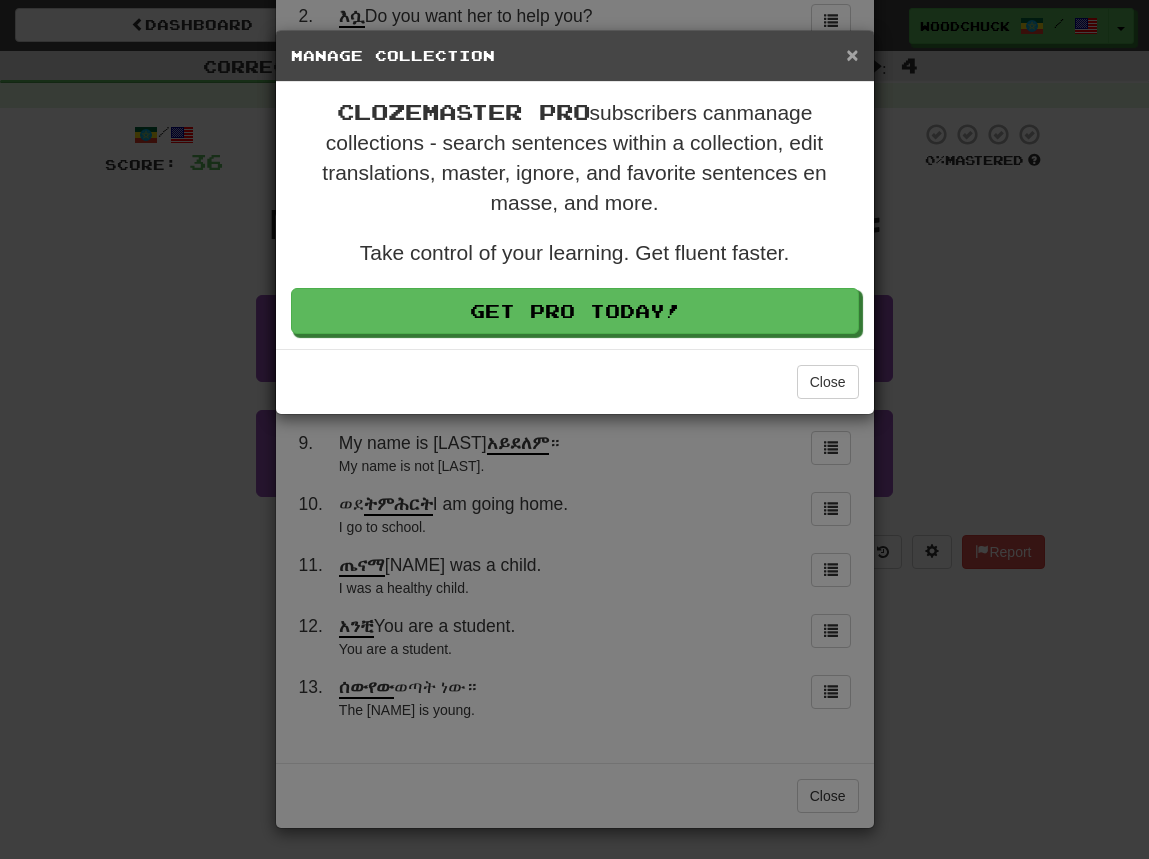 click on "×" at bounding box center (852, 54) 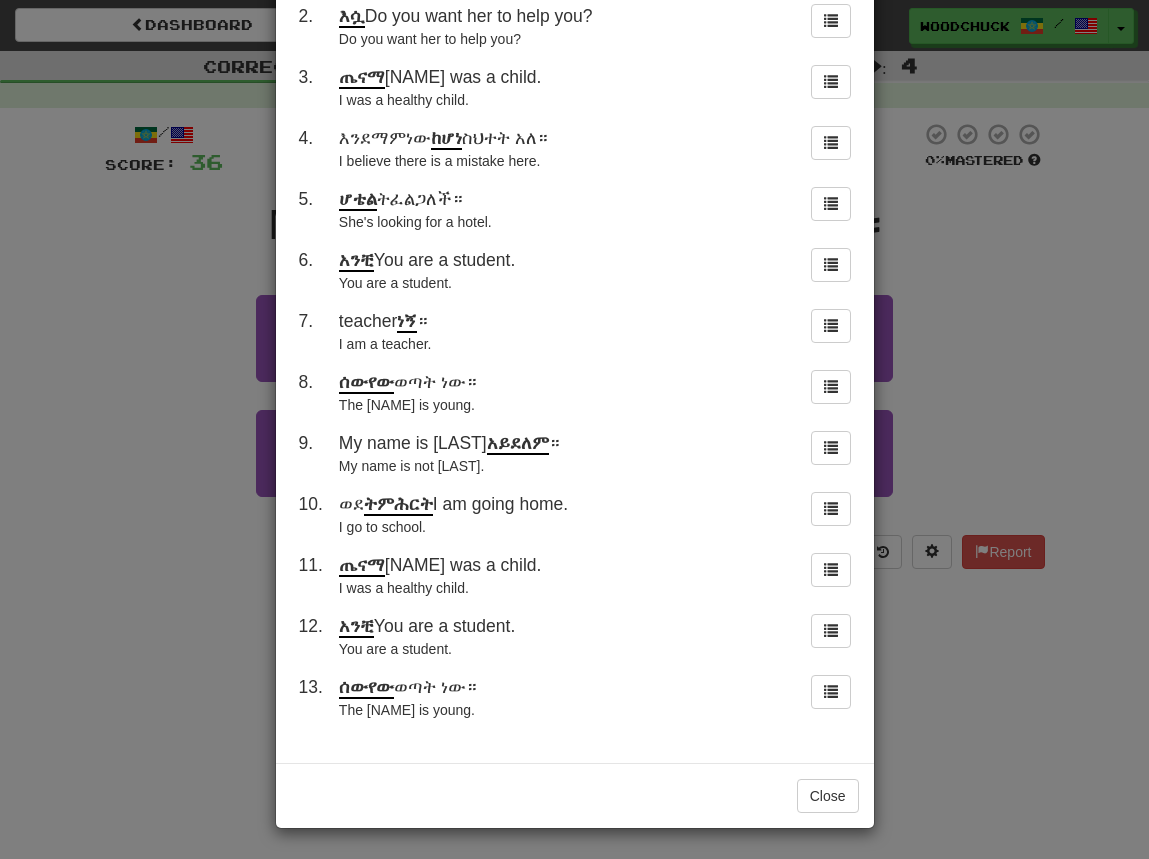 click on "× Round History 1 . እኔ  ማነኝ ? Who am I? 2 . እሷ  እንድትረዳህ ትፈልጋለህ? Do you want her to help you? 3 . ጤናማ  ልጅ ነበርኩ። I was a healthy child. 4 . እንደማምነው  ከሆነ  ስህተት አለ። I believe there is a mistake here. 5 . ሆቴል  ትፈልጋለች። She's looking for a hotel. 6 . አንቺ  ተማሪ ነሽ። You are a student. 7 . አስተማሪ  ነኝ ። I am a teacher. 8 . ሰውየው  ወጣት ነው። The man is young. 9 . ስሜ ቁዘይ  አይደለም ። My name is not Kuzey. 10 . ወደ  ትምሕርት  ቤት እሄዳለሁ። I go to school. 11 . ጤናማ  ልጅ ነበርኩ። I was a healthy child. 12 . አንቺ  ተማሪ ነሽ። You are a student. 13 . ሰውየው  ወጣት ነው። The man is young. Close" at bounding box center [574, 429] 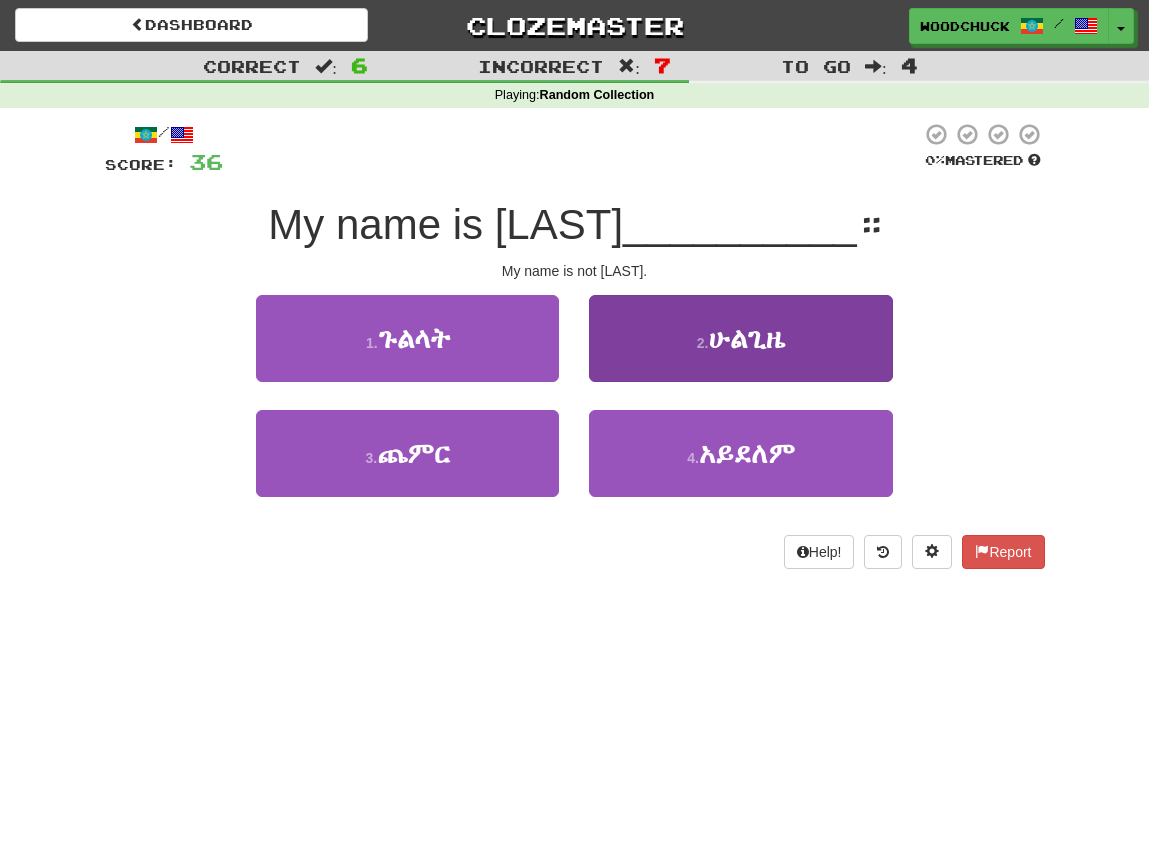 click on "2 .  ሁልጊዜ" at bounding box center (740, 338) 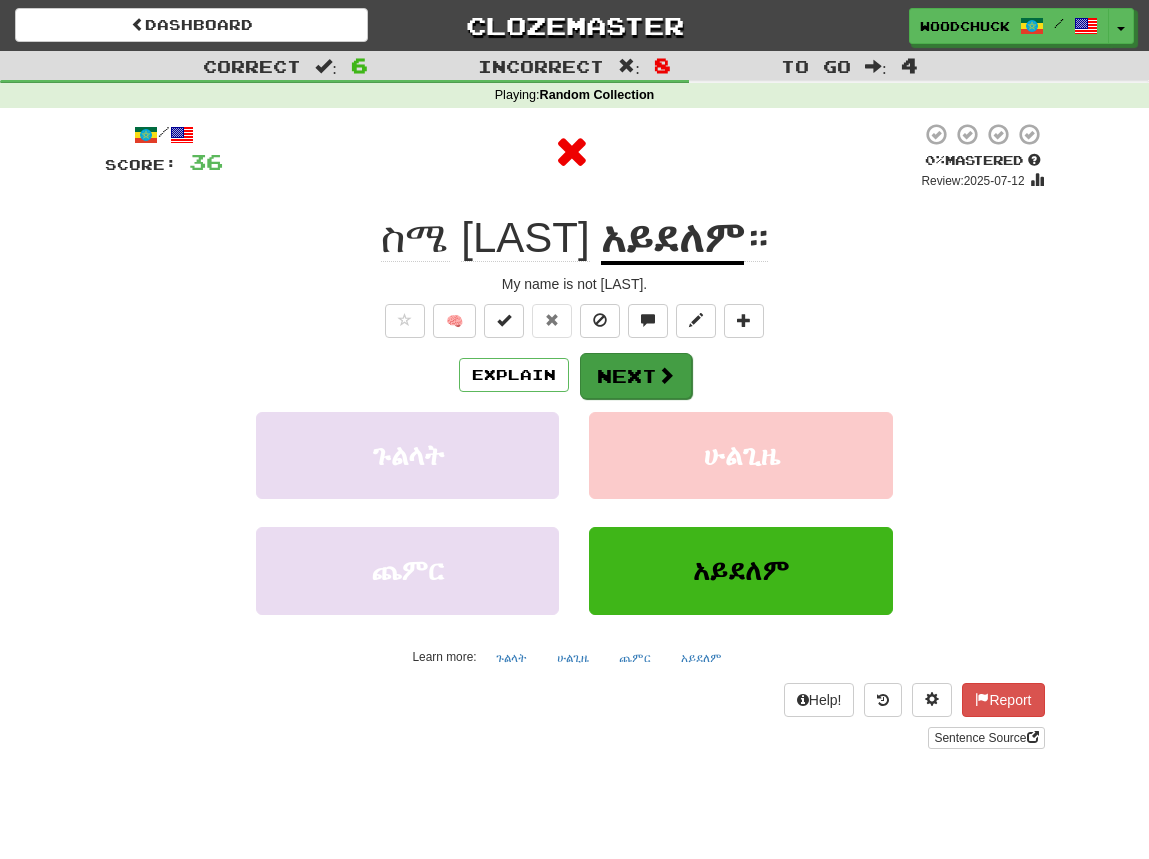 click on "Next" at bounding box center (636, 376) 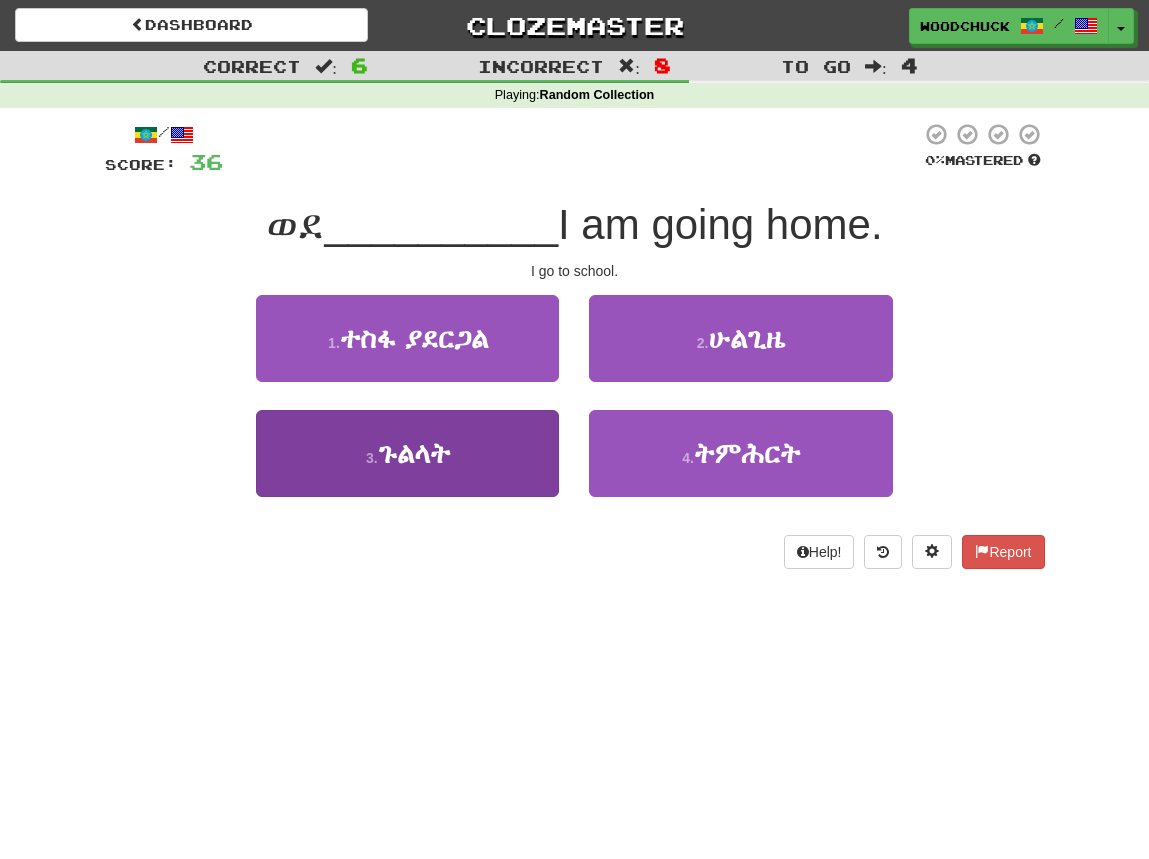 click on "3 .  ጉልላት" at bounding box center [407, 453] 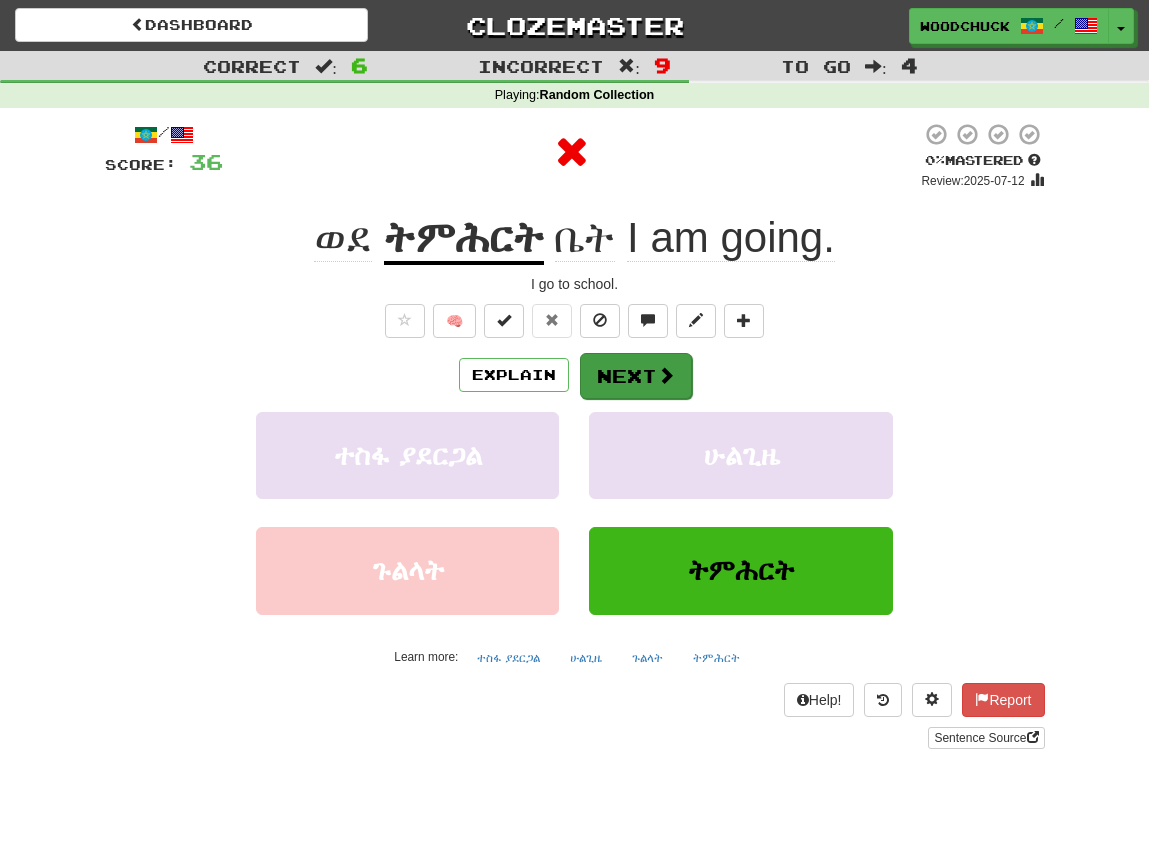 click on "Next" at bounding box center (636, 376) 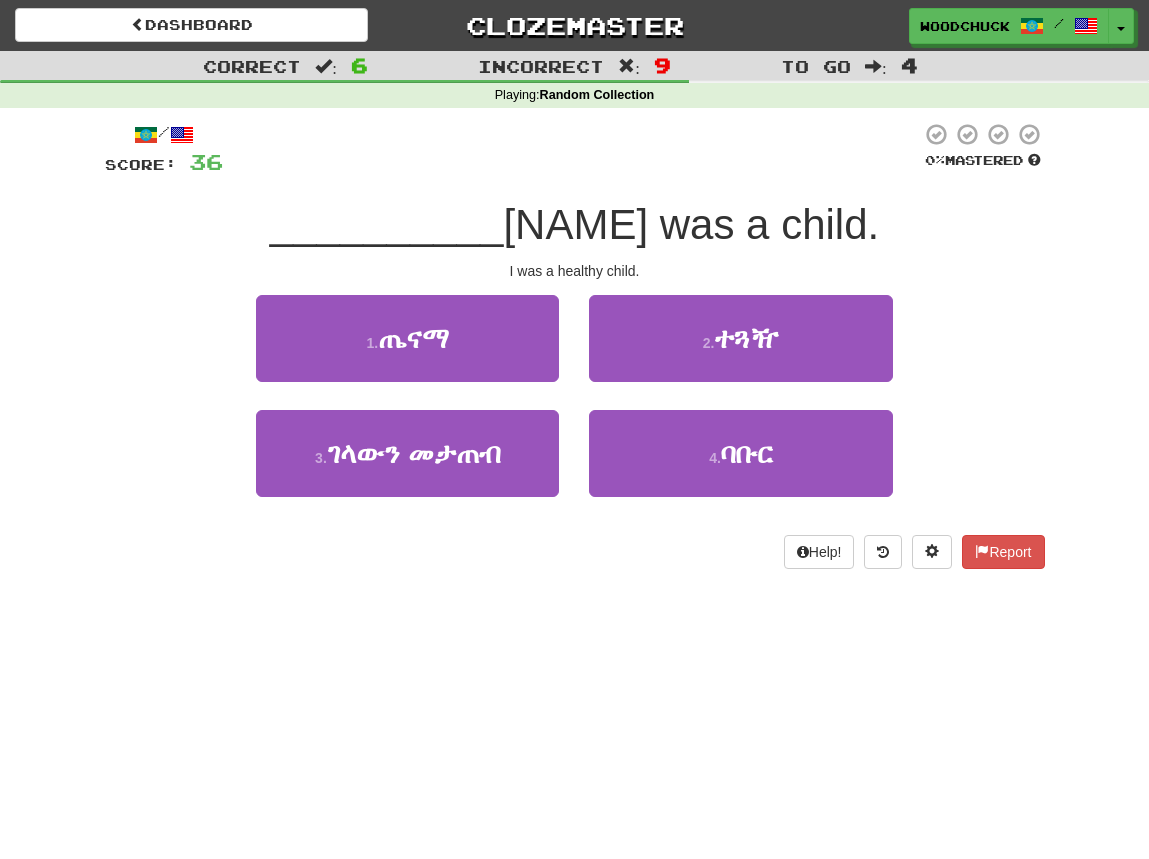 click on "2 .  ተጓዥ" at bounding box center [740, 352] 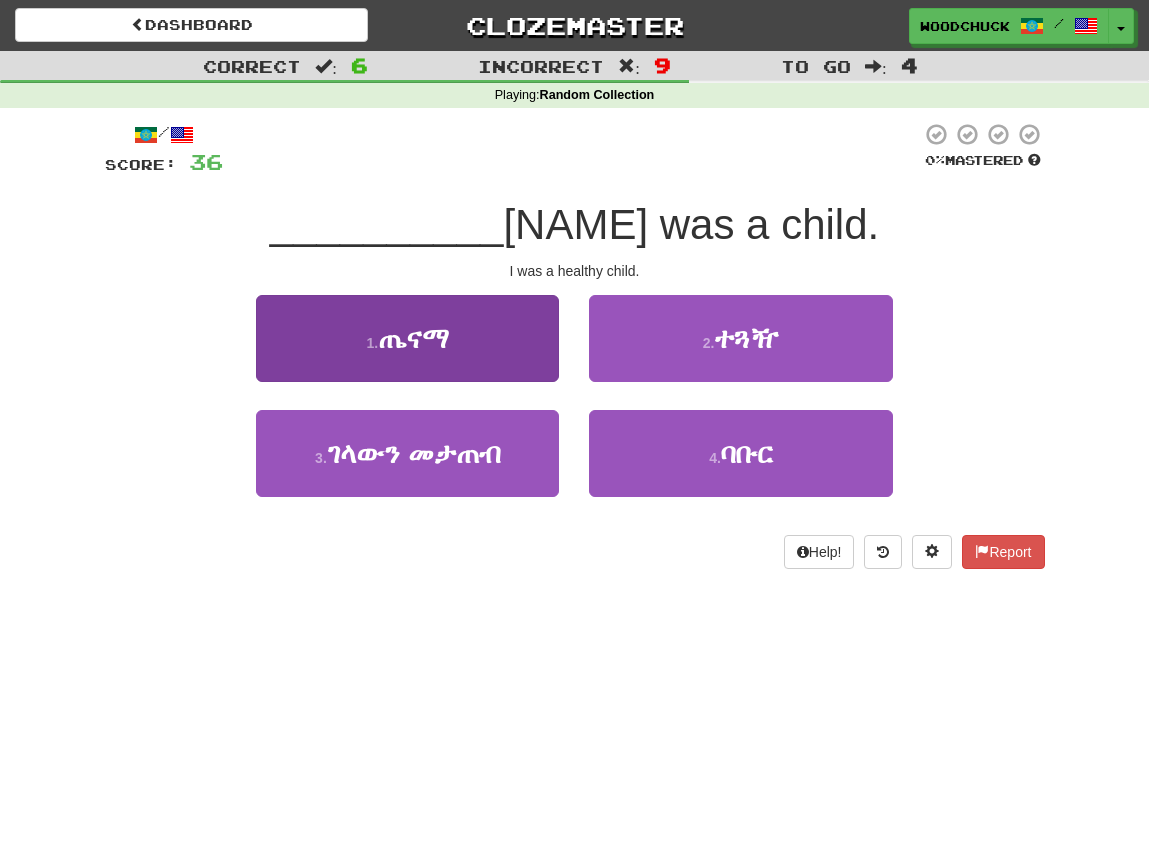 click on "1 .  ጤናማ" at bounding box center [407, 338] 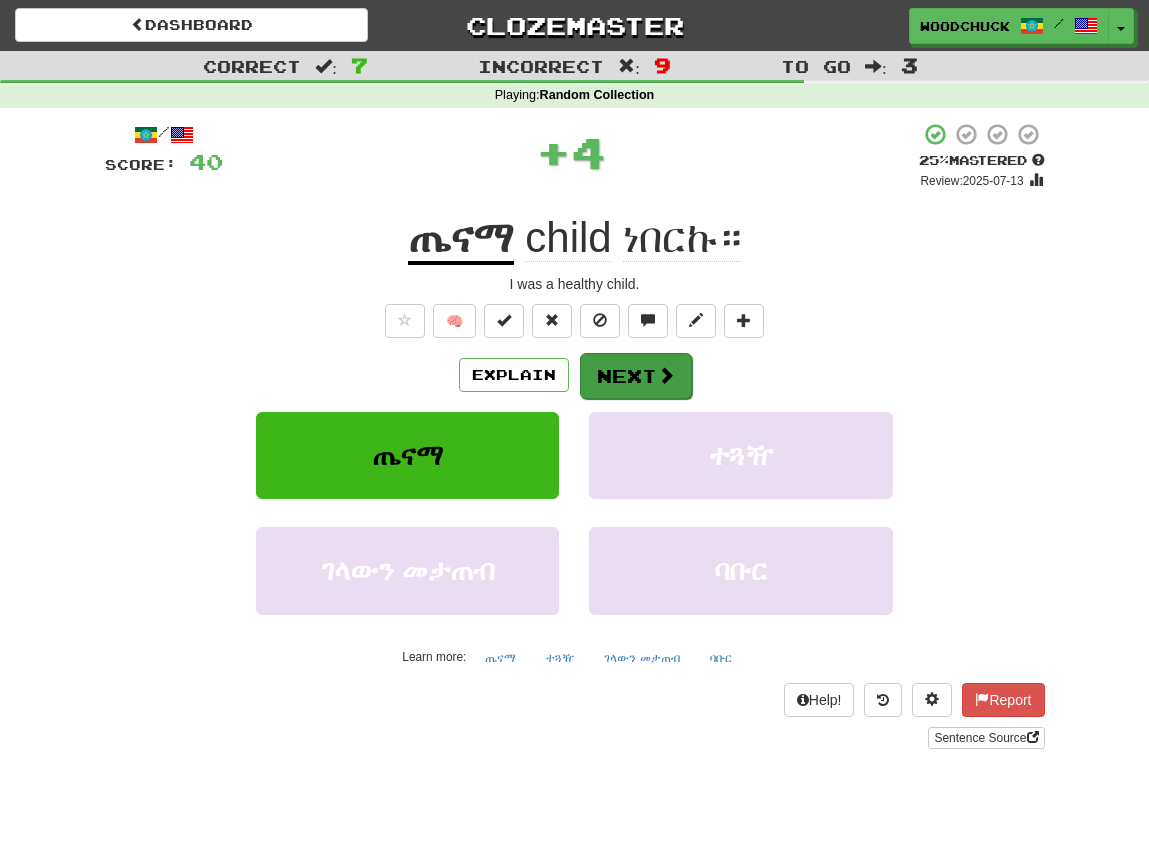 click on "Next" at bounding box center (636, 376) 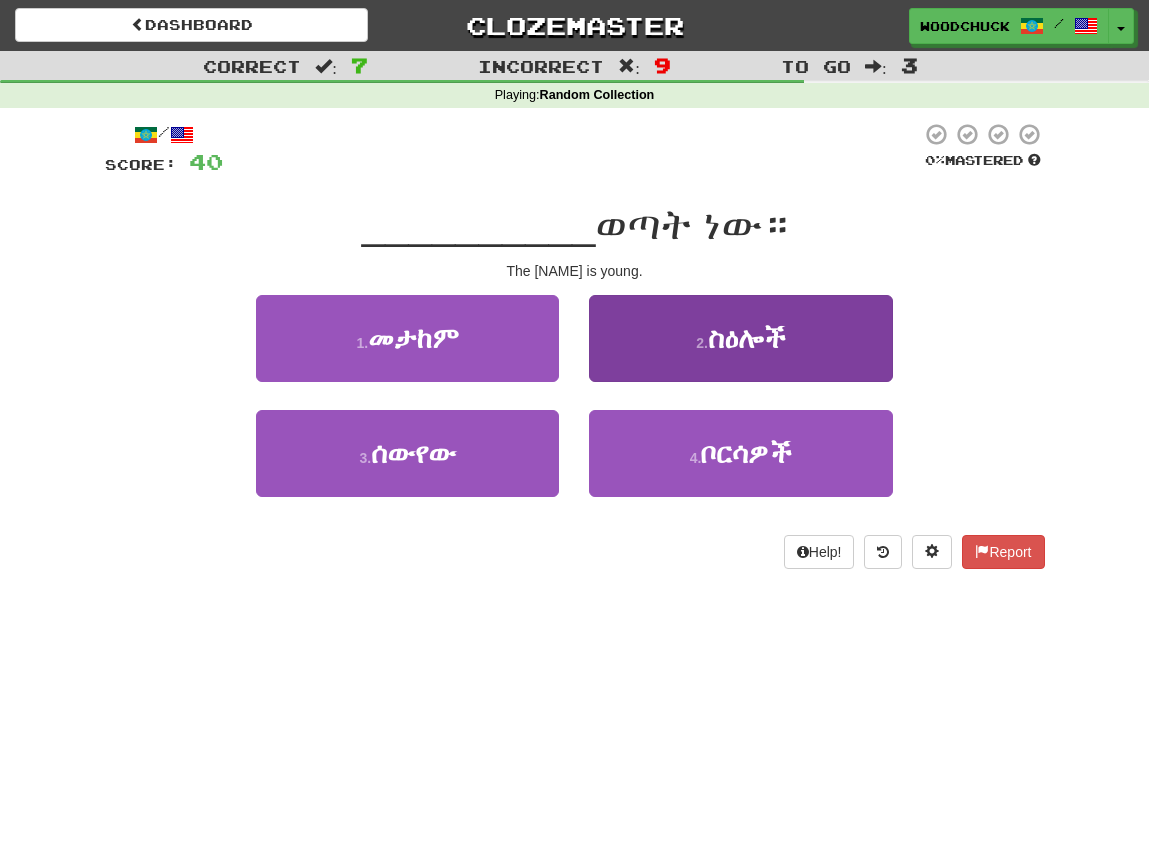 click on "2 .  ስዕሎች" at bounding box center (740, 338) 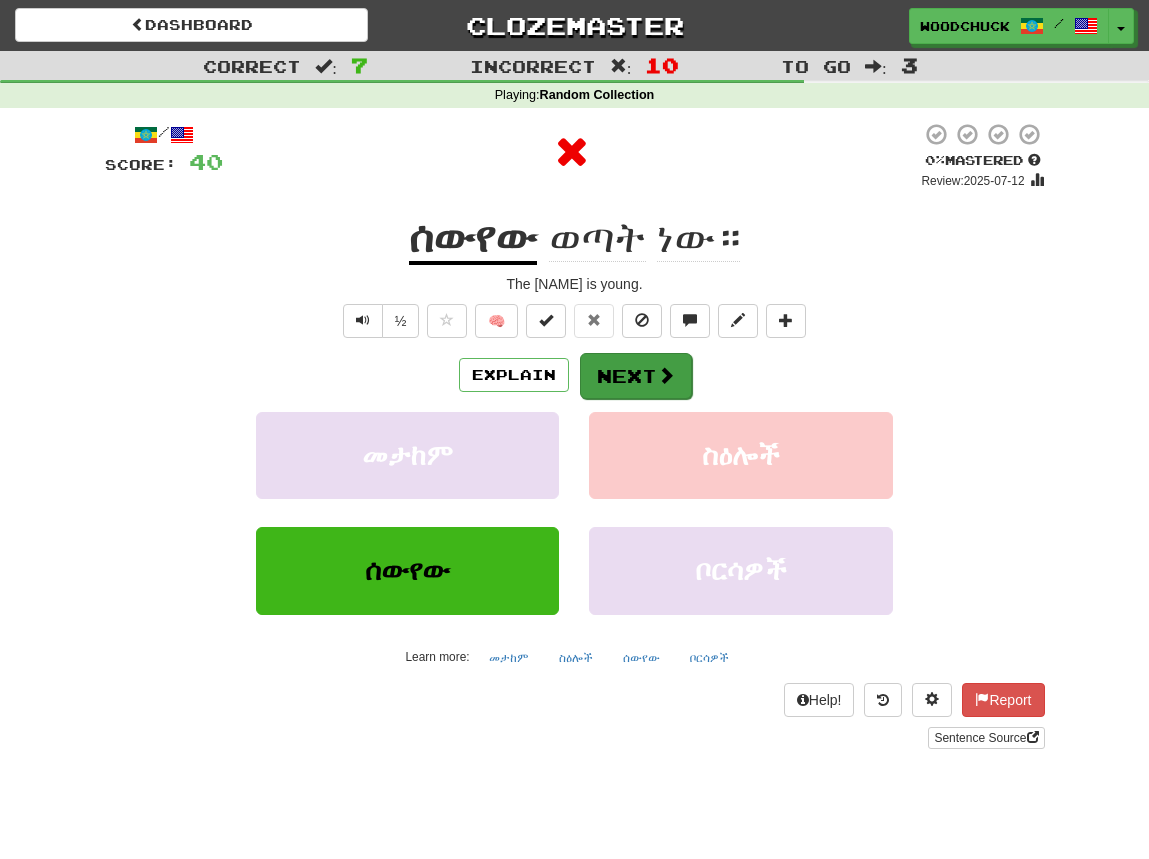 click on "Next" at bounding box center (636, 376) 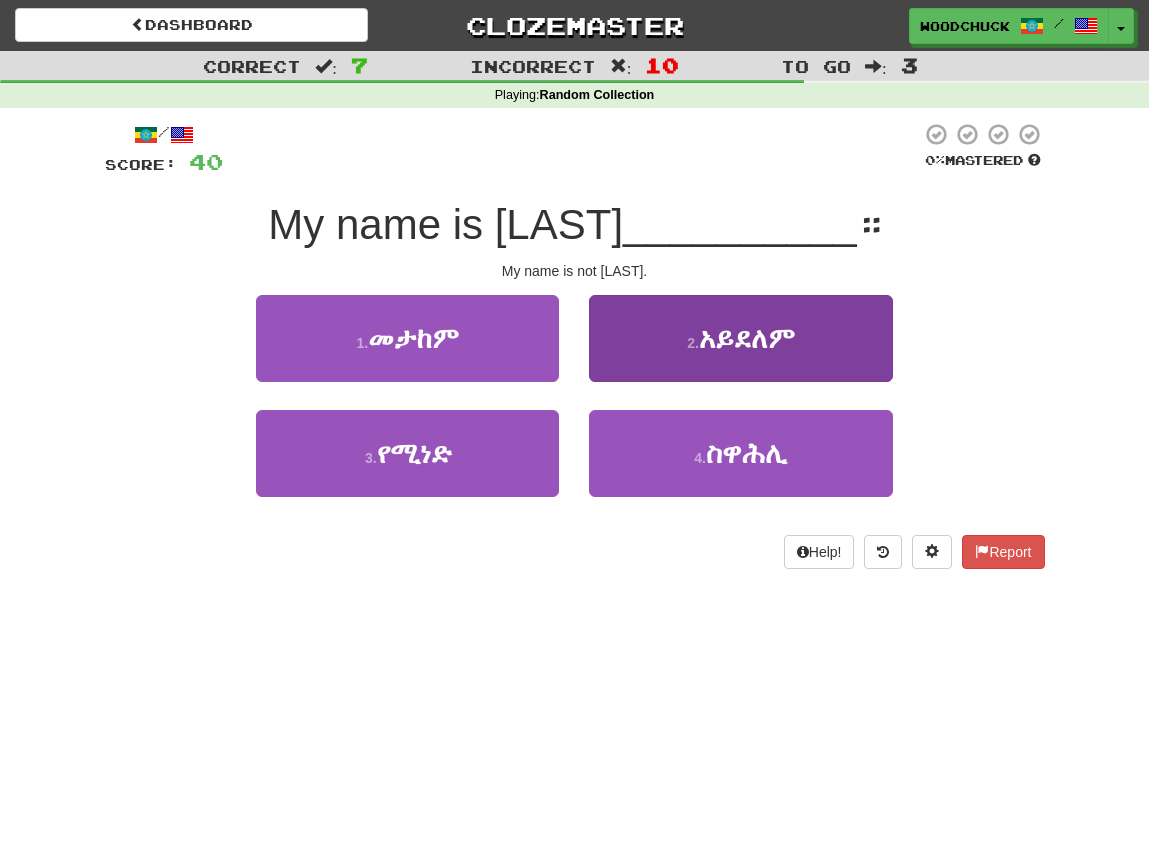 click on "2 ." at bounding box center (693, 343) 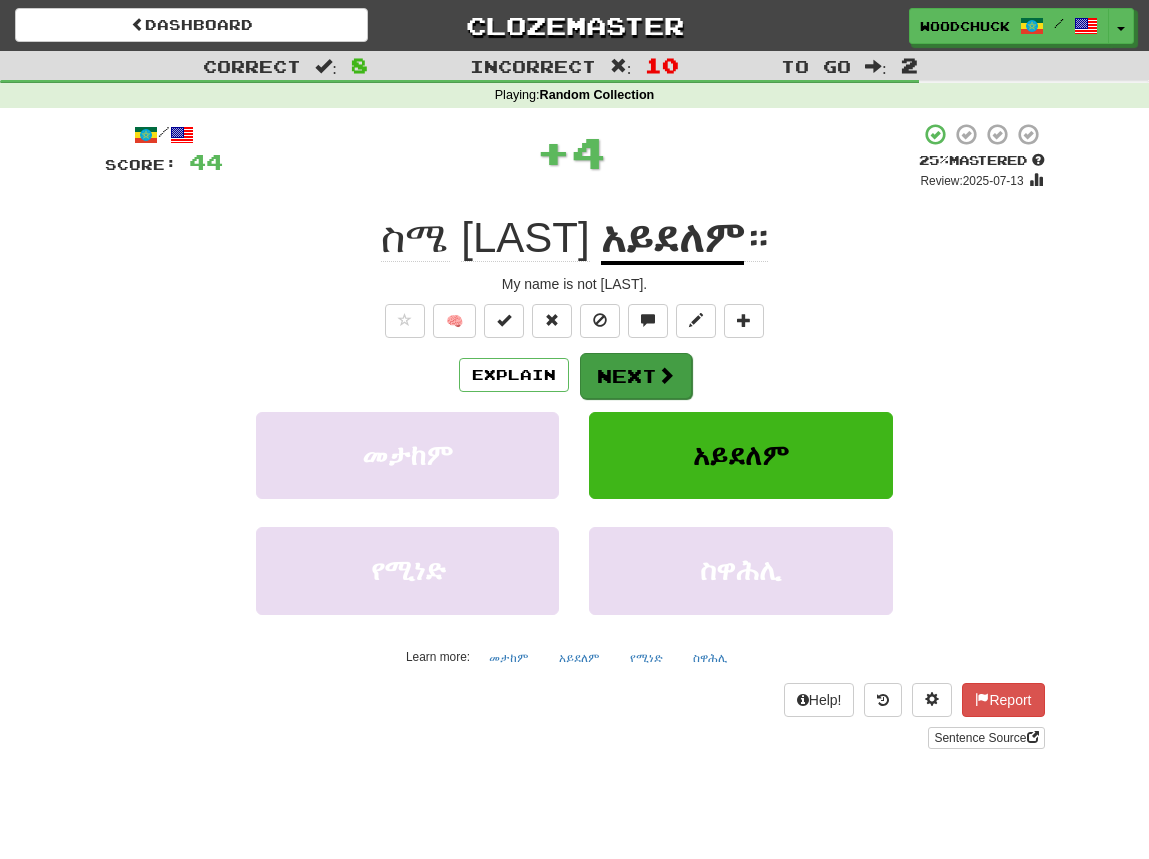 click at bounding box center (666, 375) 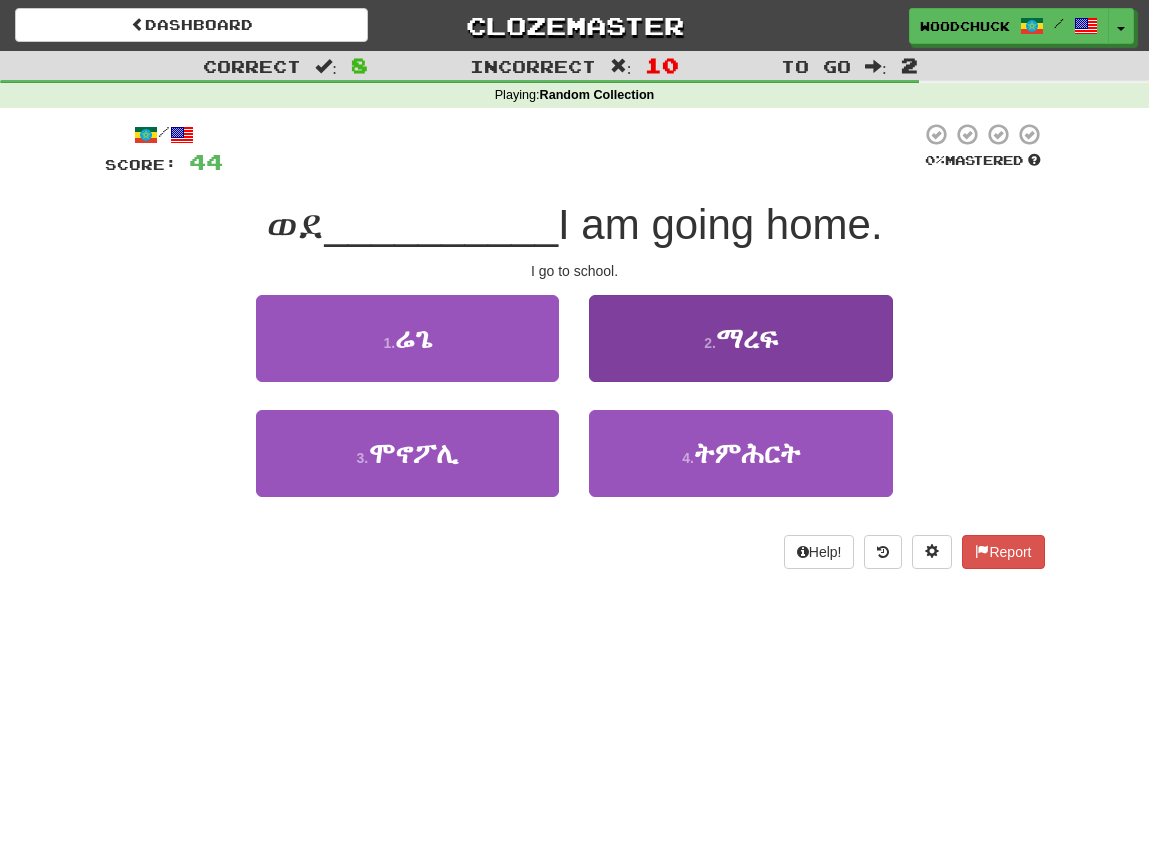 click on "2 .  ማረፍ" at bounding box center (740, 338) 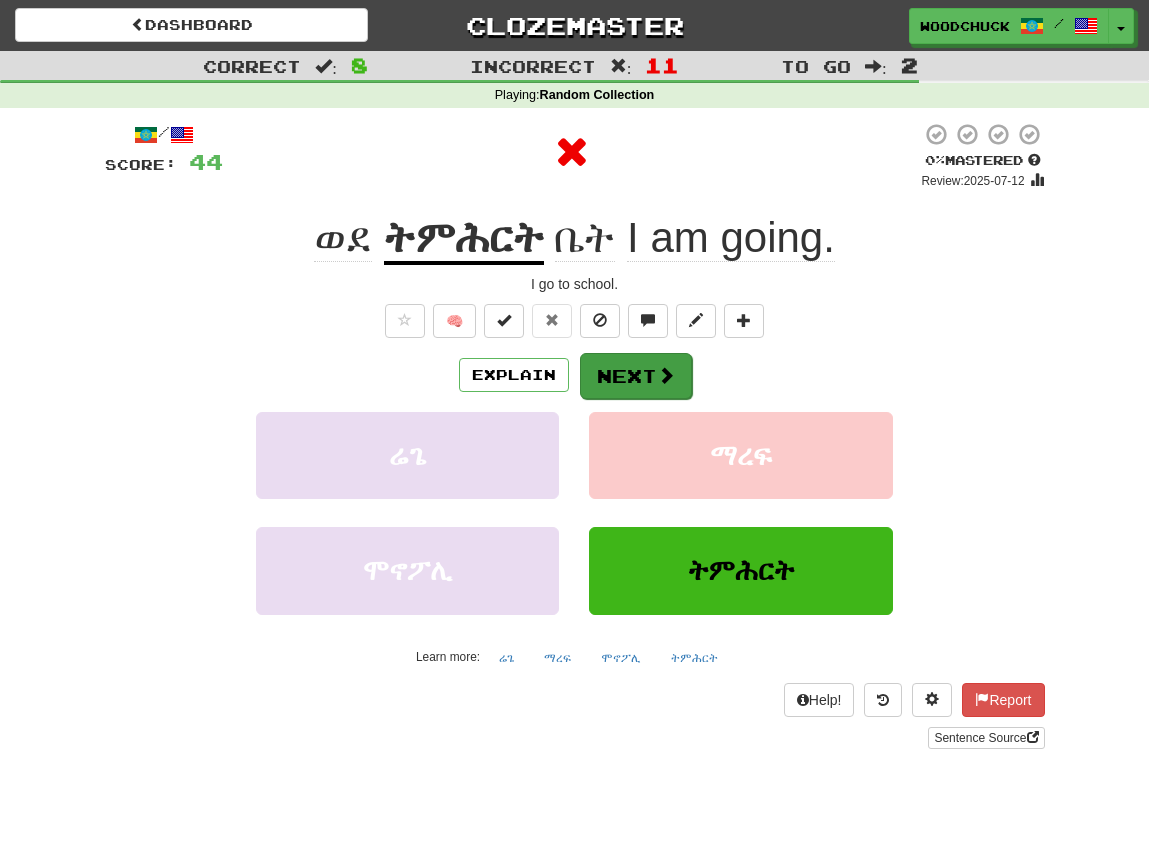 click on "Next" at bounding box center (636, 376) 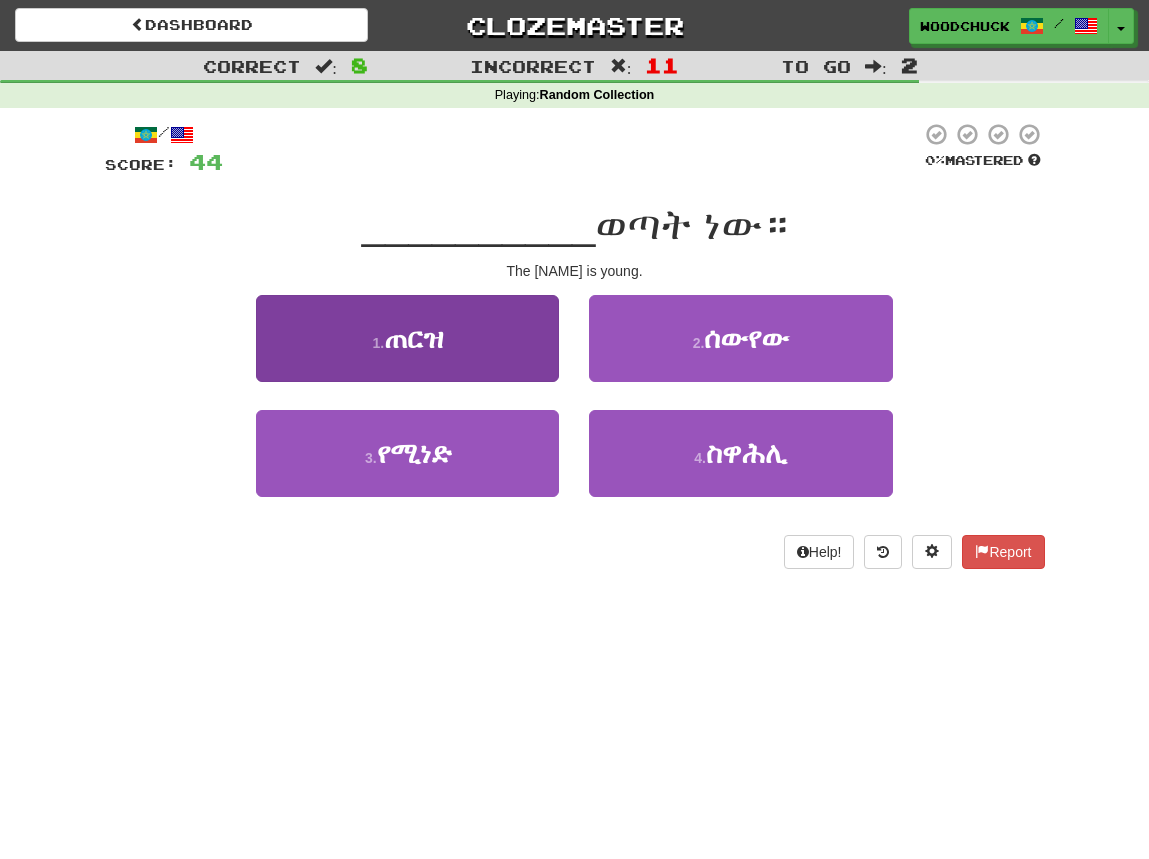 click on "1 .  ጠርዝ" at bounding box center [407, 338] 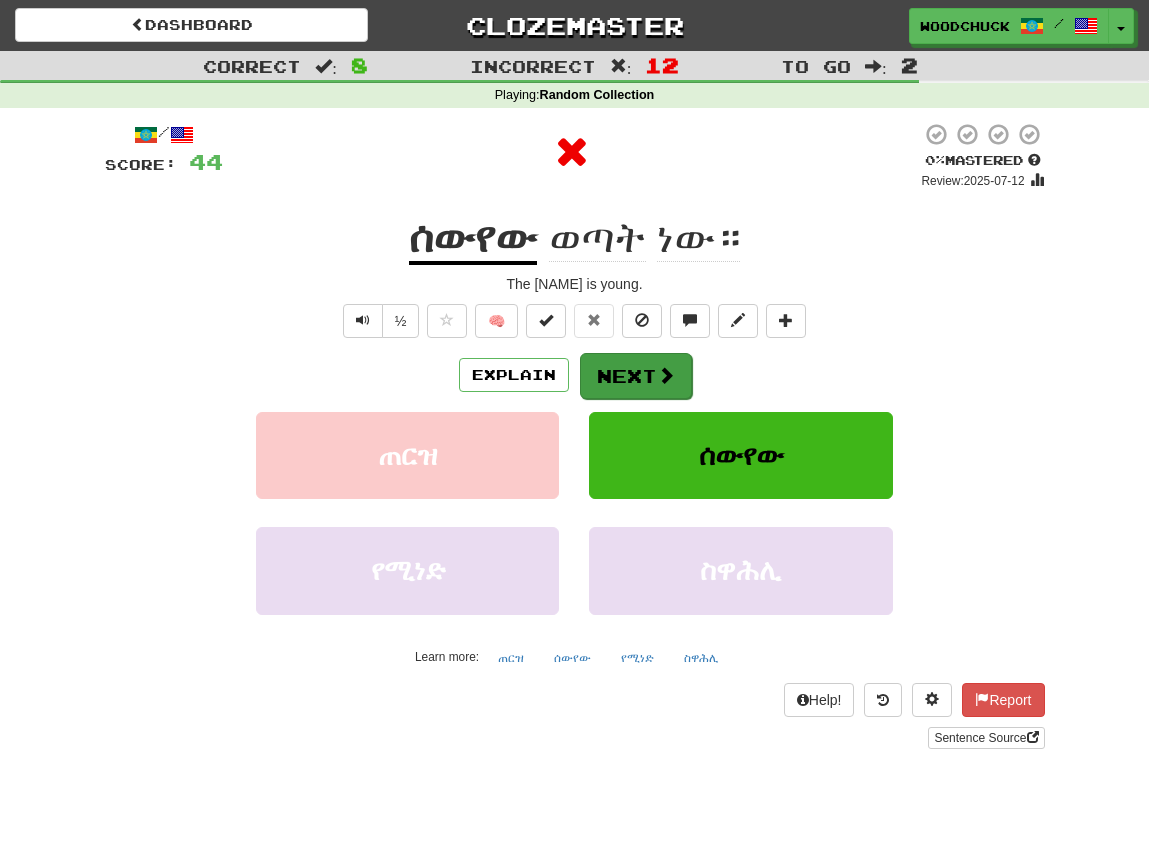 click on "Next" at bounding box center [636, 376] 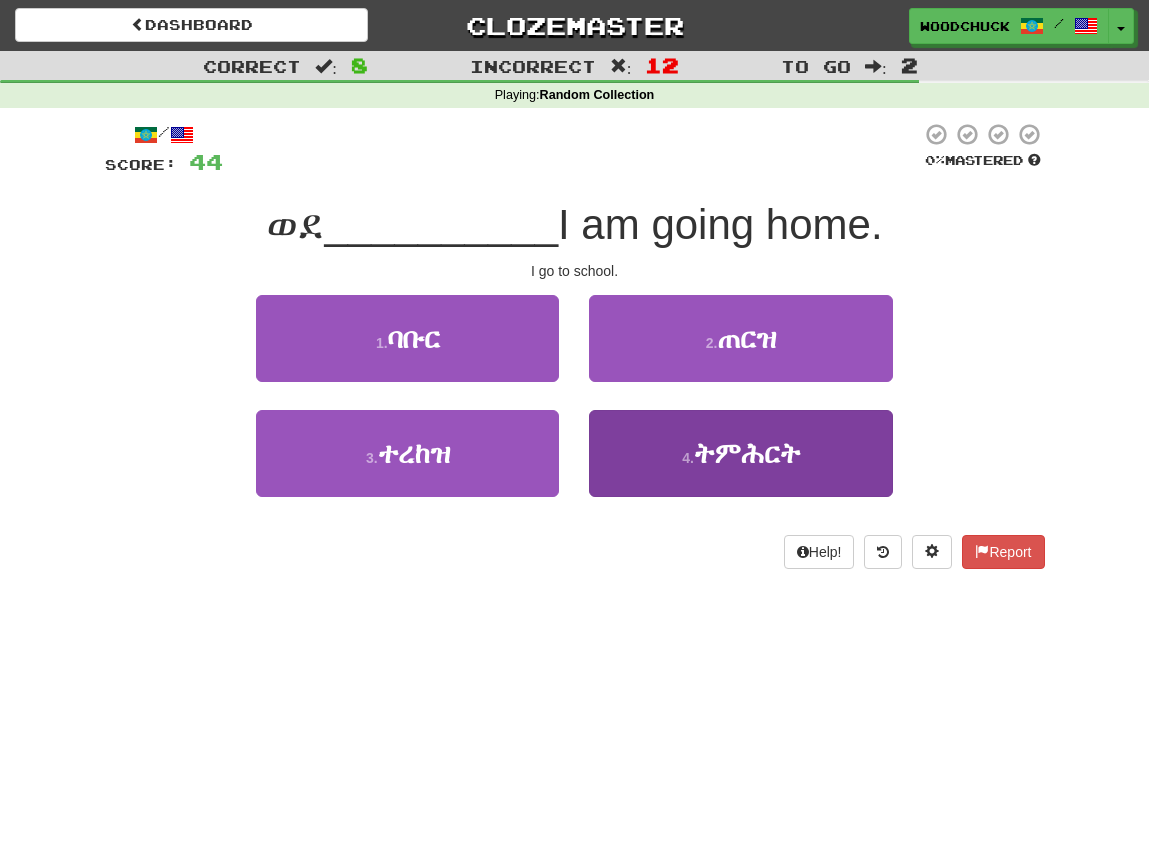 click on "4 .  ትምሕርት" at bounding box center [740, 453] 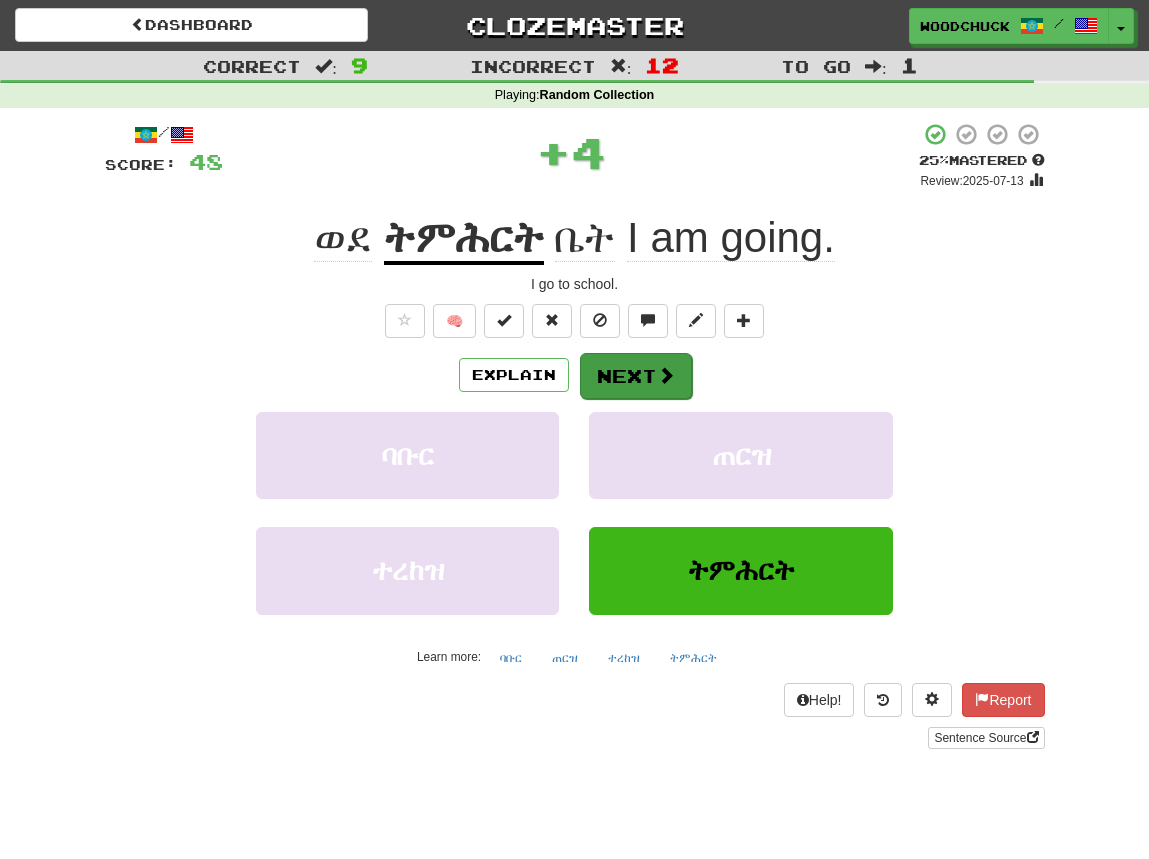 click on "Next" at bounding box center (636, 376) 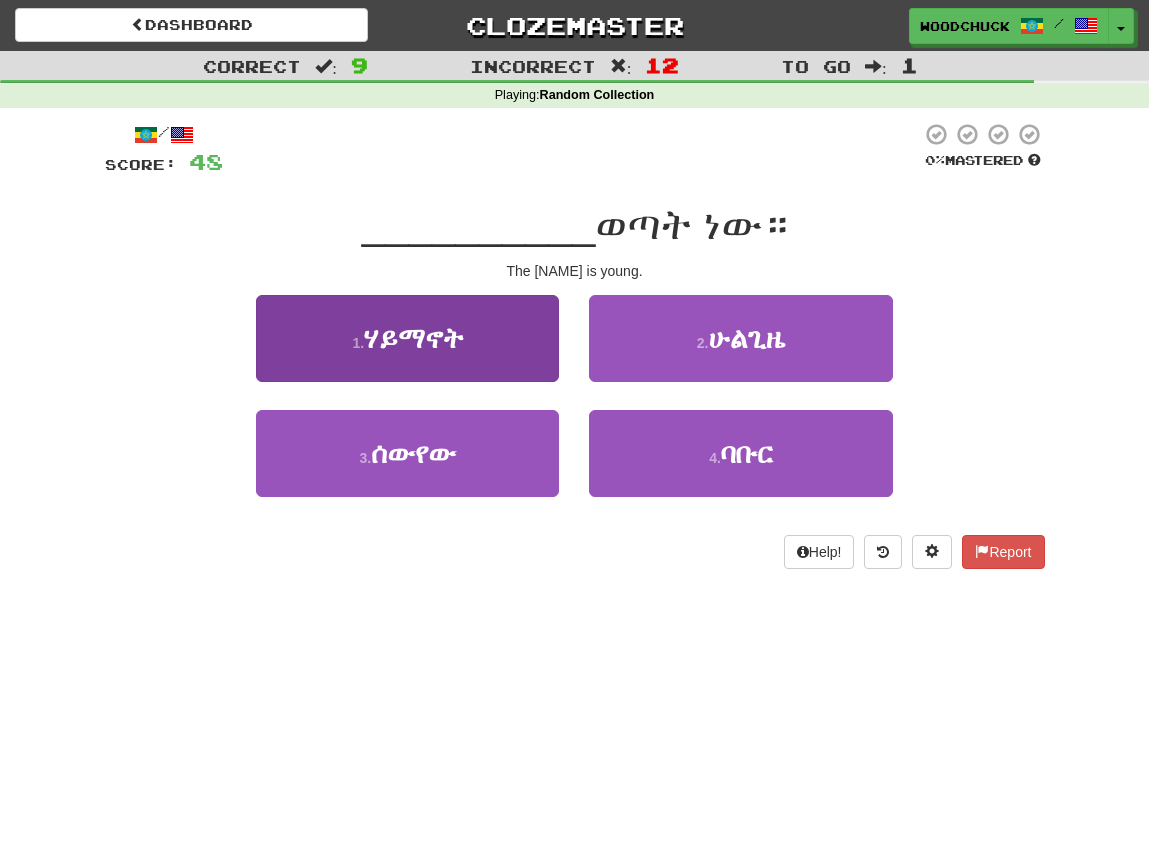 click on "ሃይማኖት" at bounding box center [413, 338] 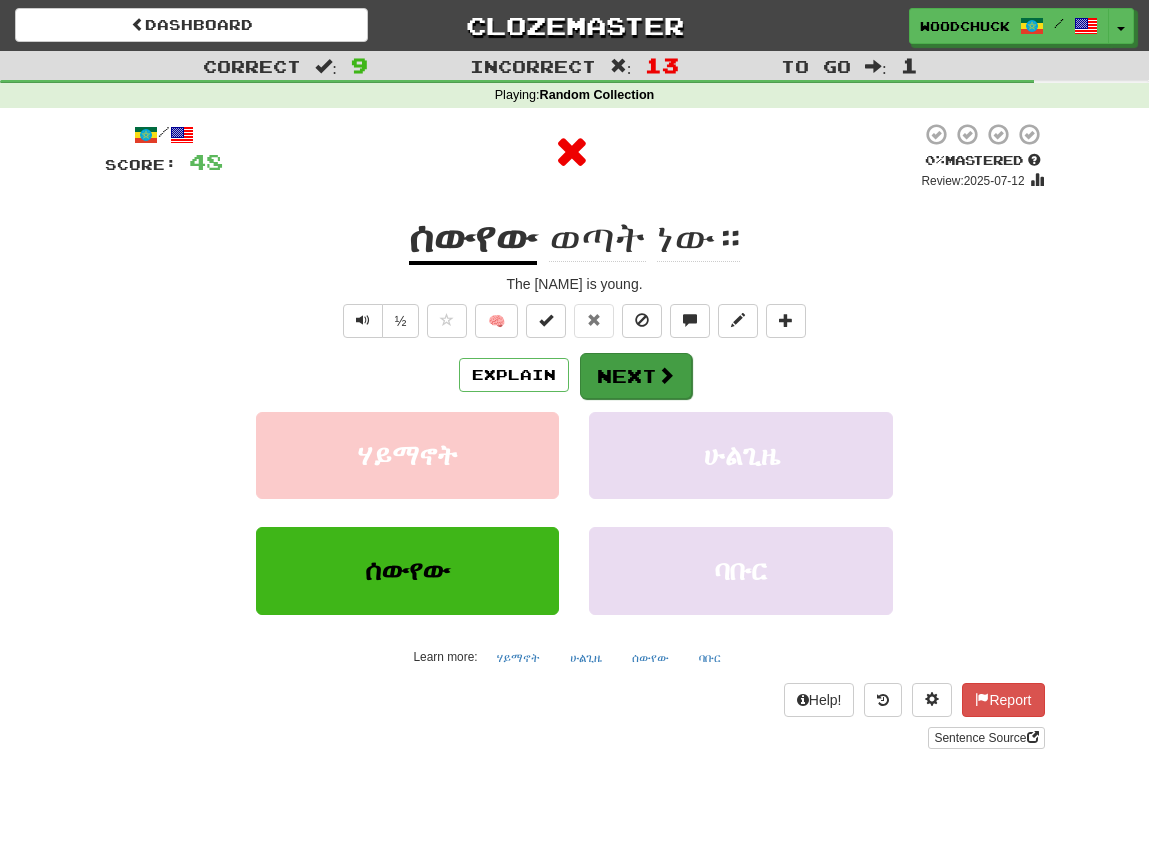 click on "Next" at bounding box center [636, 376] 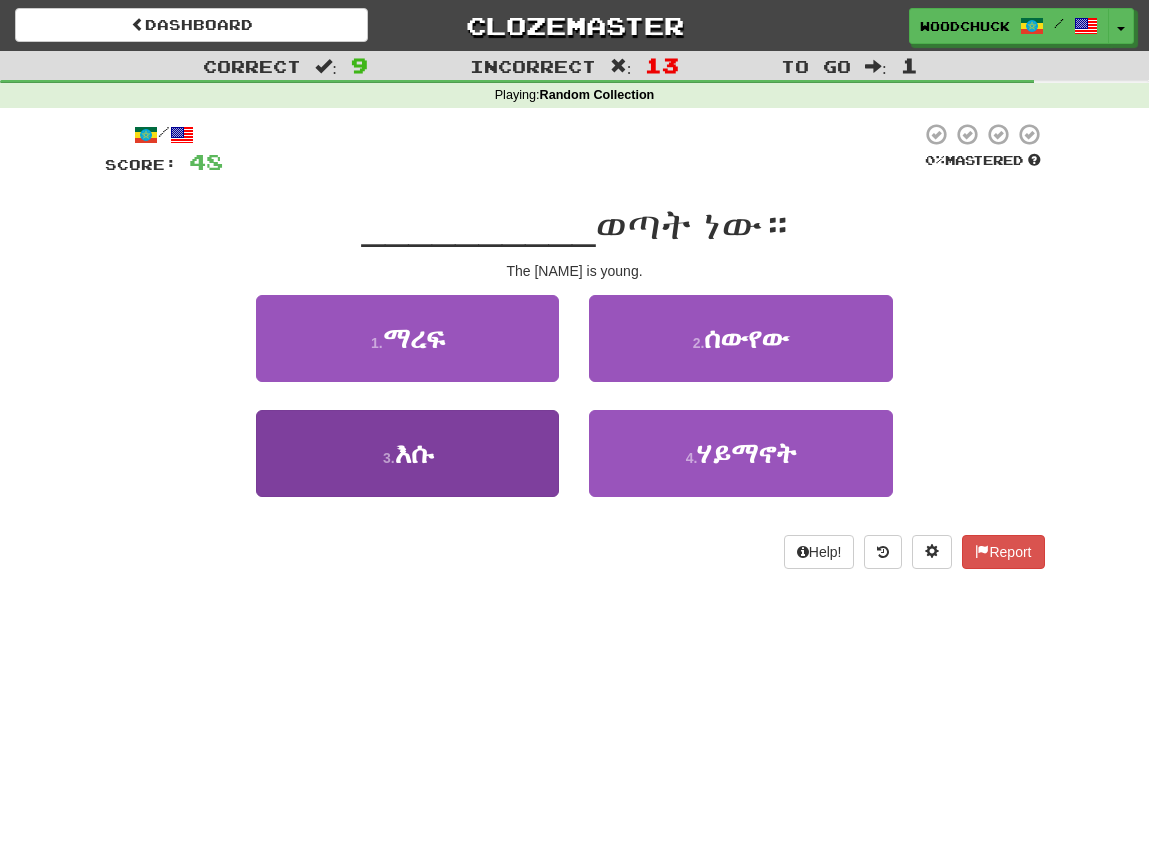 click on "3 .  እሱ" at bounding box center [407, 453] 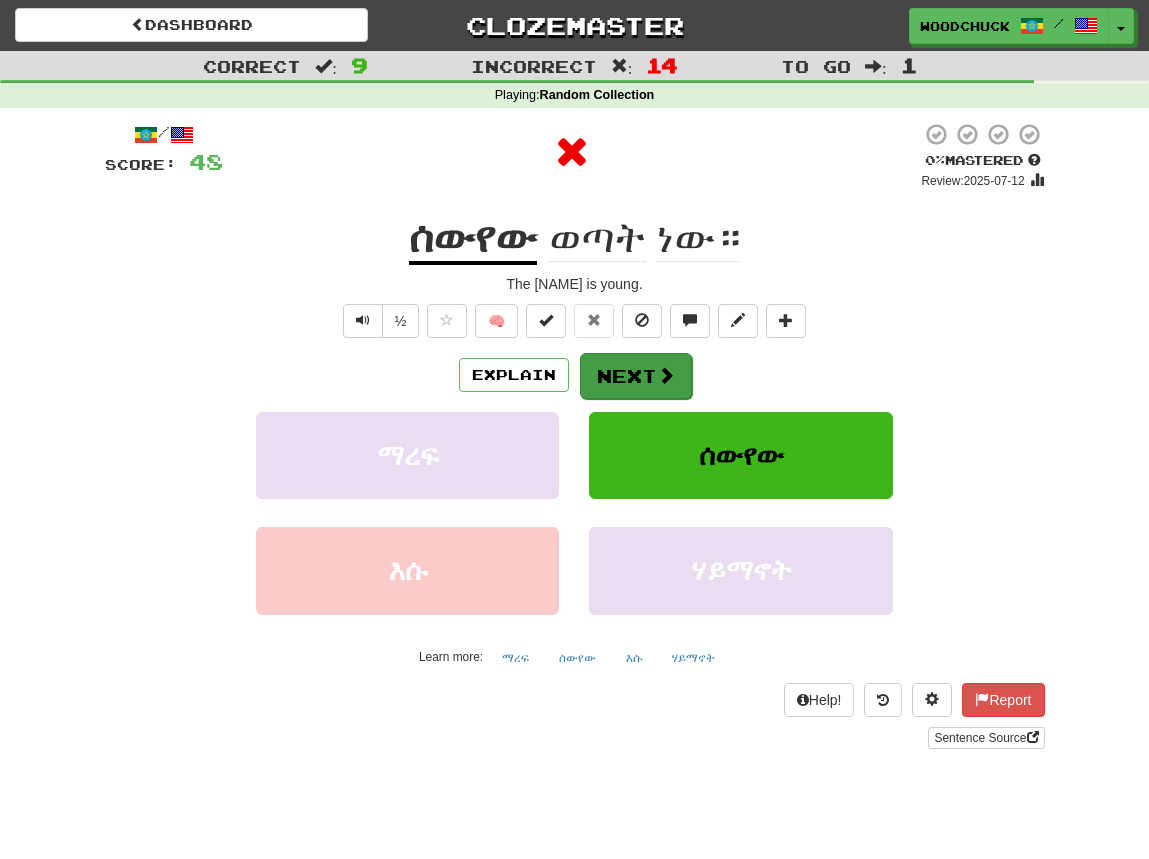 click on "Next" at bounding box center (636, 376) 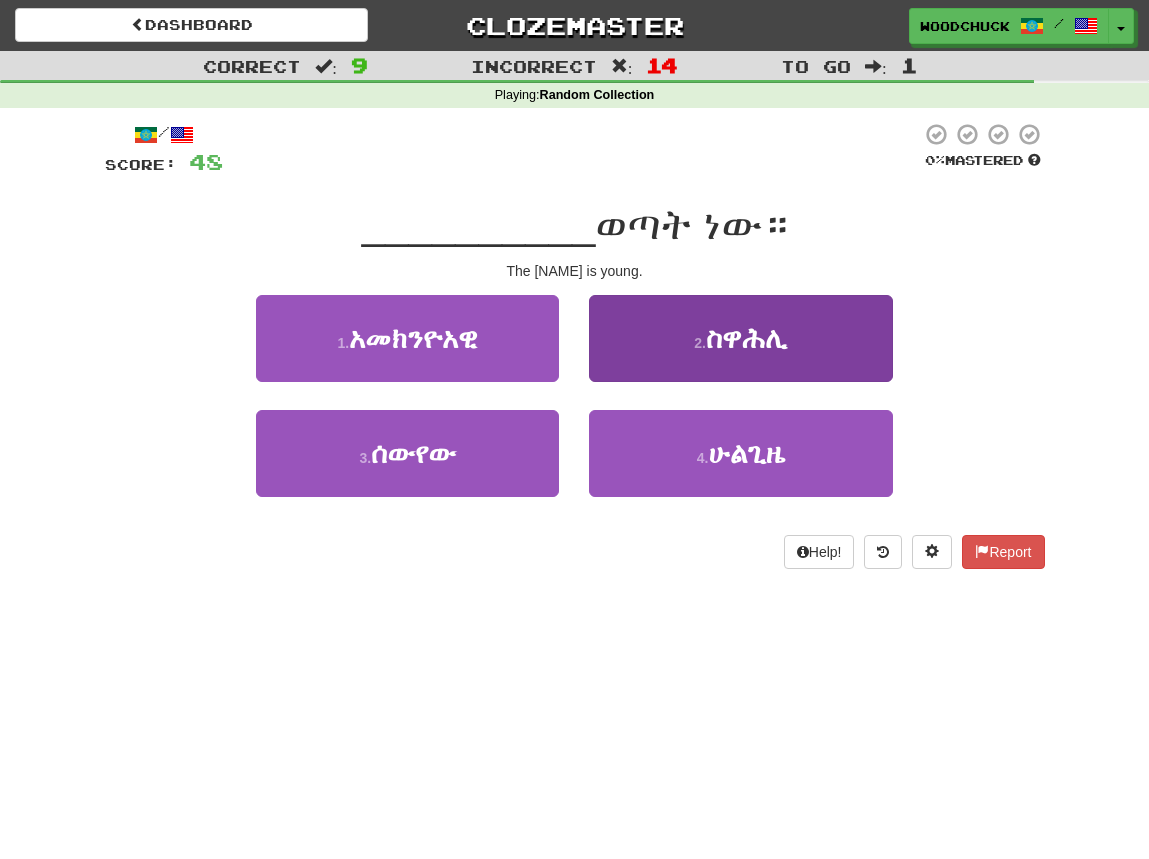 click on "2 .  ስዋሕሊ" at bounding box center (740, 338) 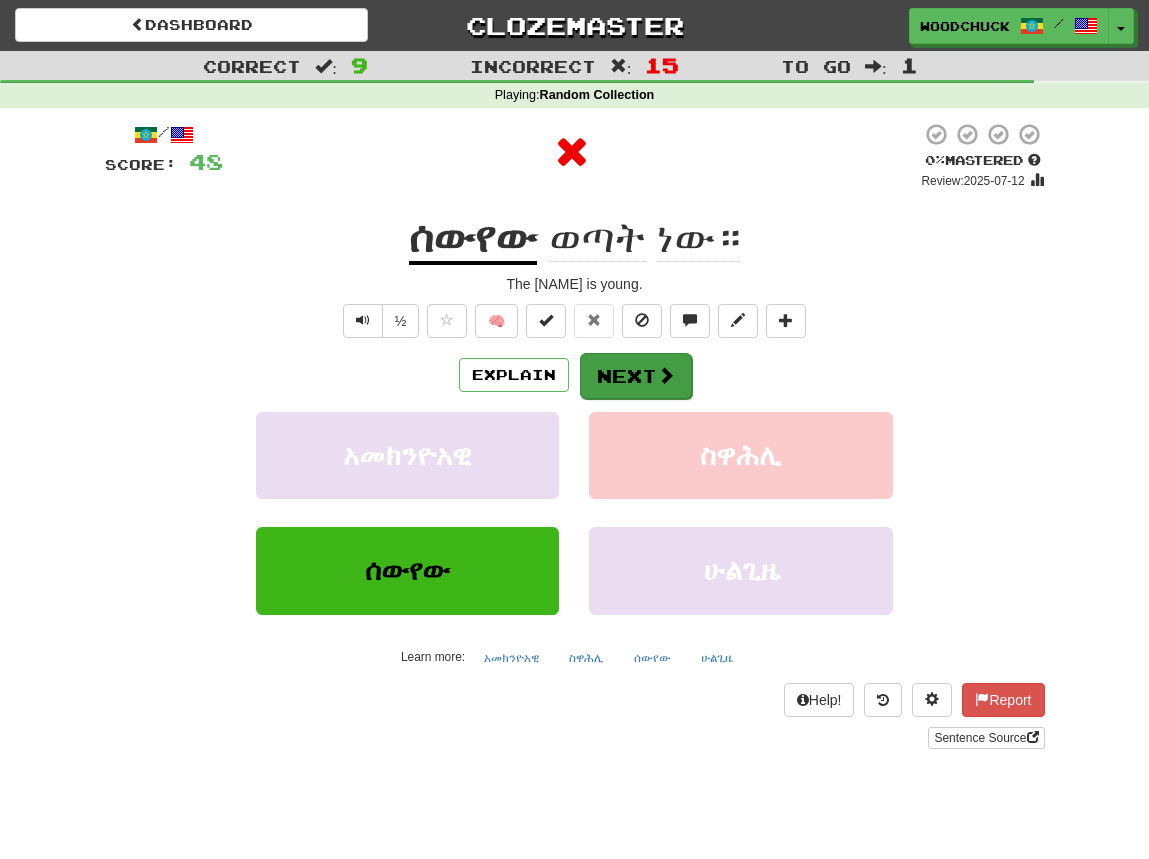 click on "Next" at bounding box center [636, 376] 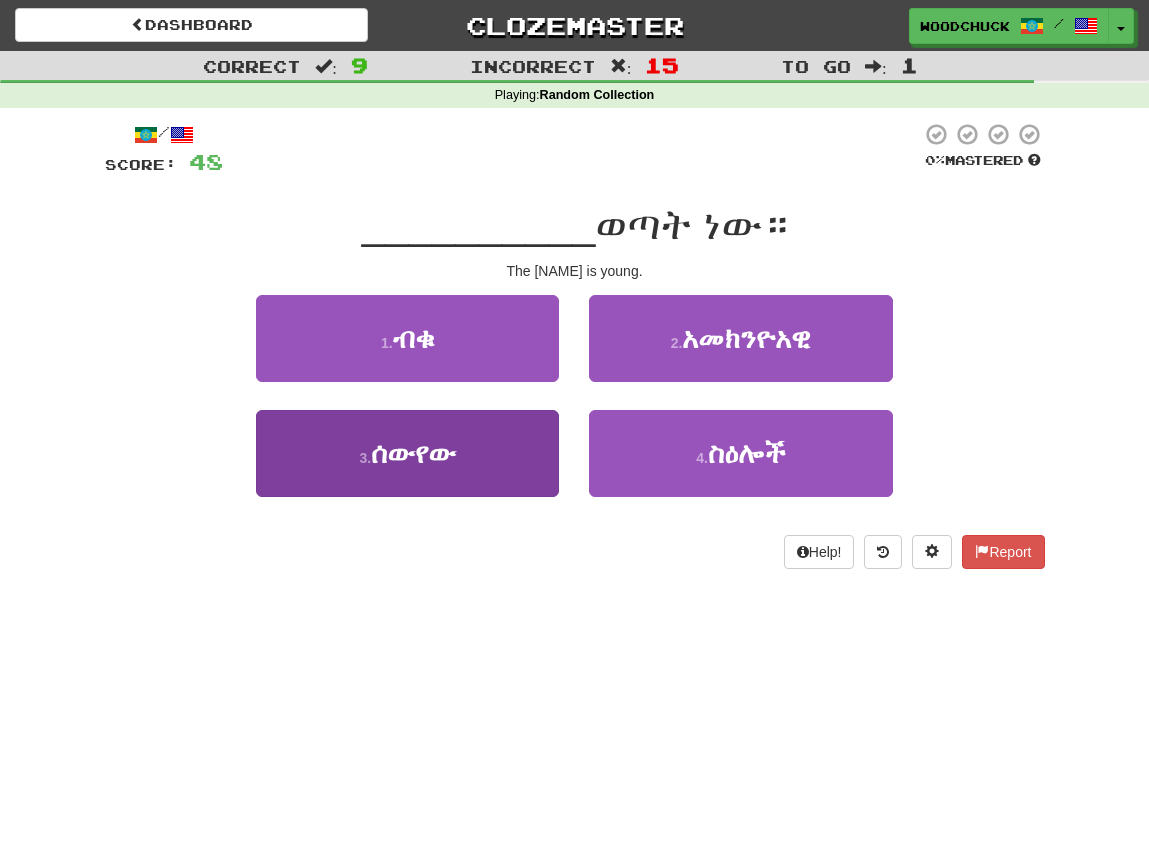 click on "3 .  ሰውየው" at bounding box center (407, 453) 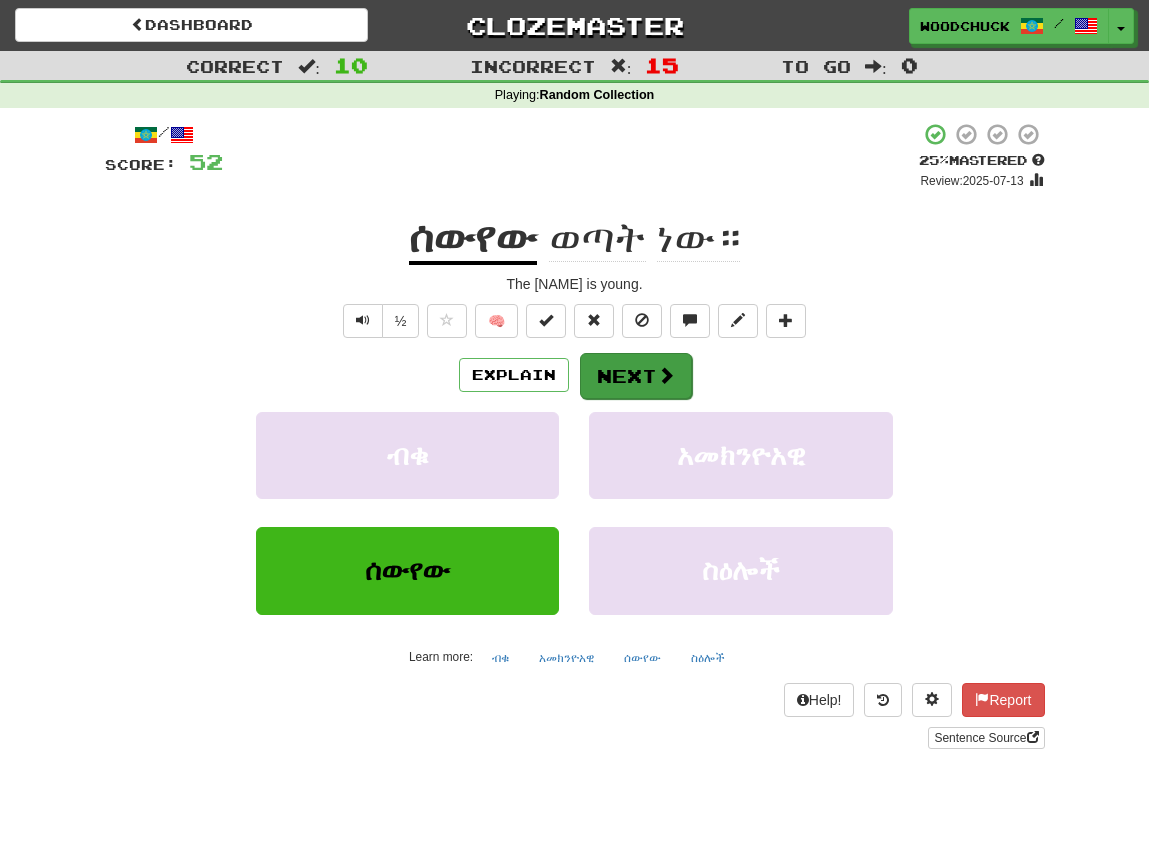 click on "Next" at bounding box center [636, 376] 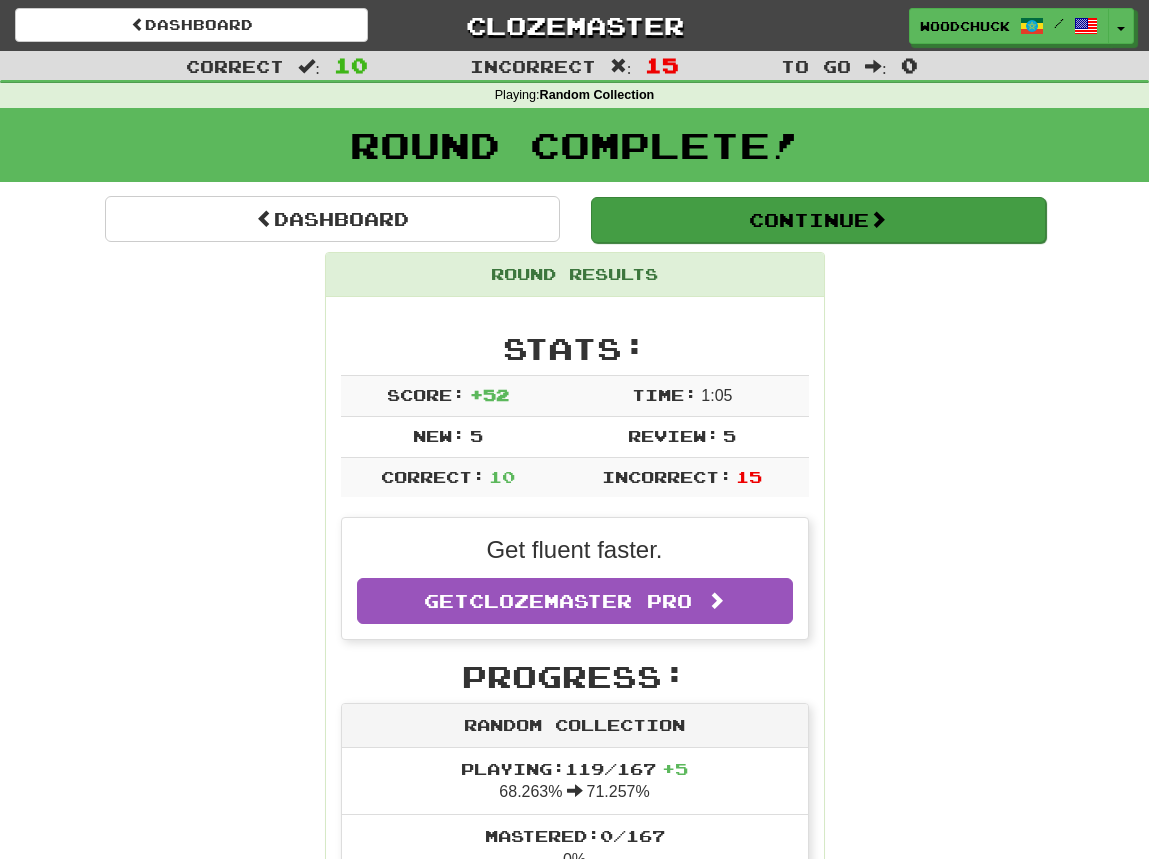 click on "Continue" at bounding box center [818, 220] 